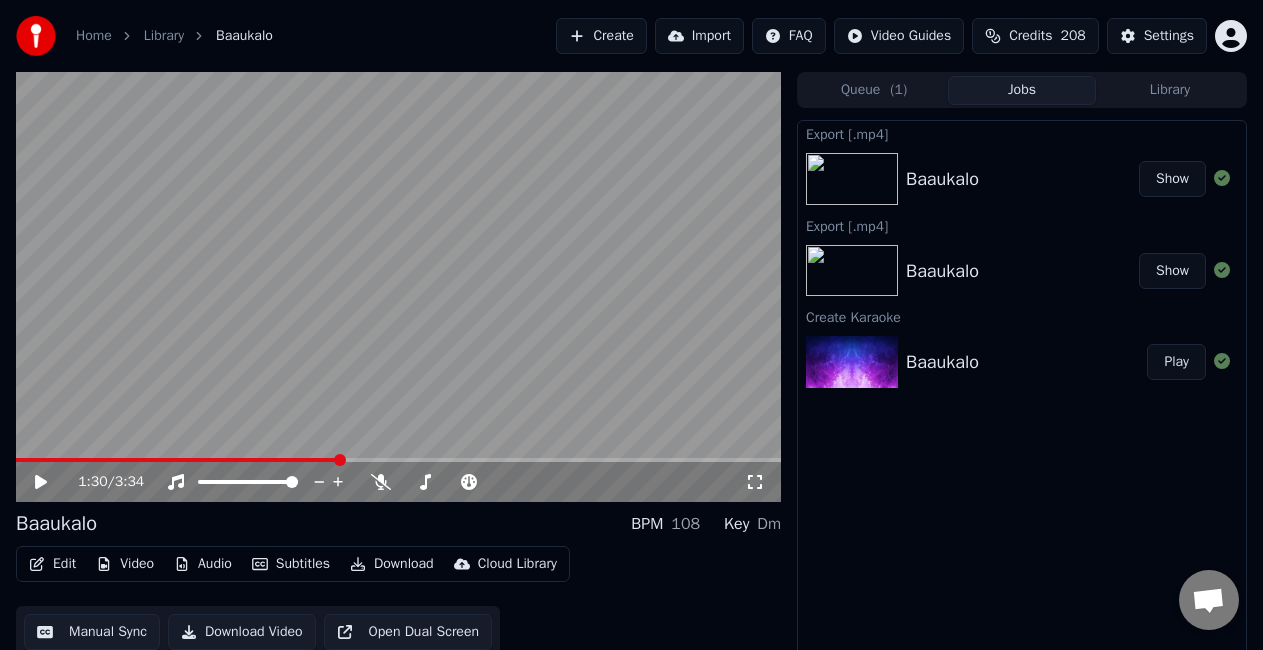 scroll, scrollTop: 0, scrollLeft: 0, axis: both 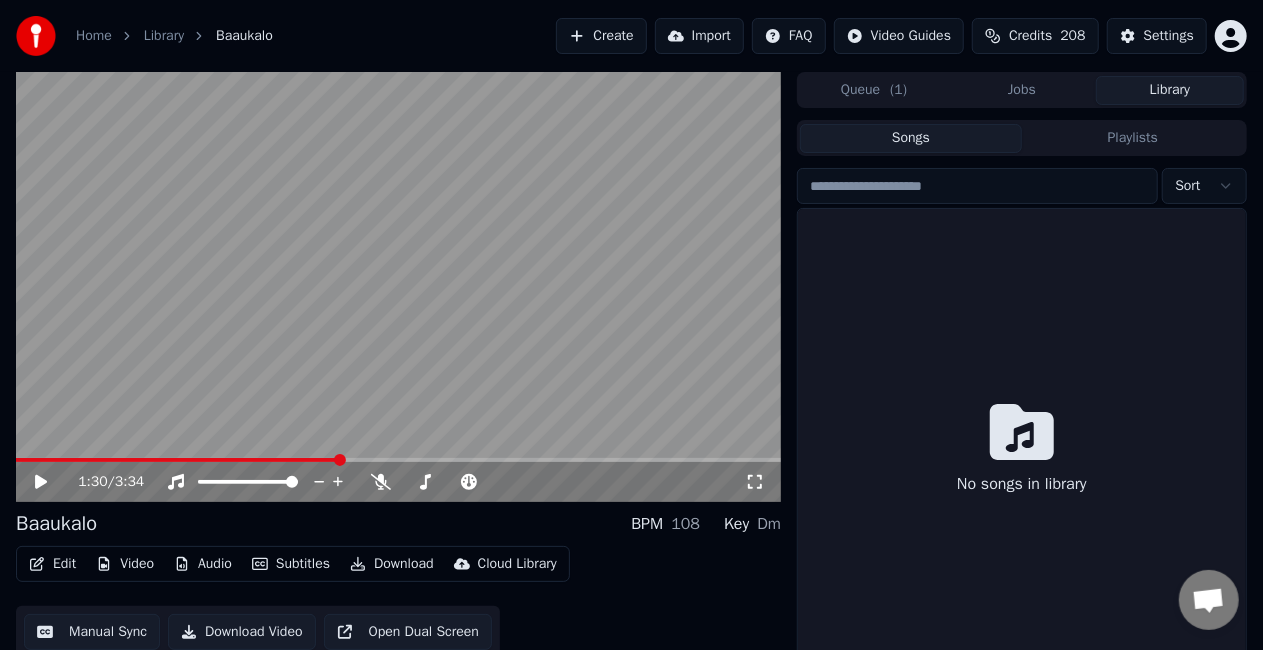 click on "Library" at bounding box center (1170, 90) 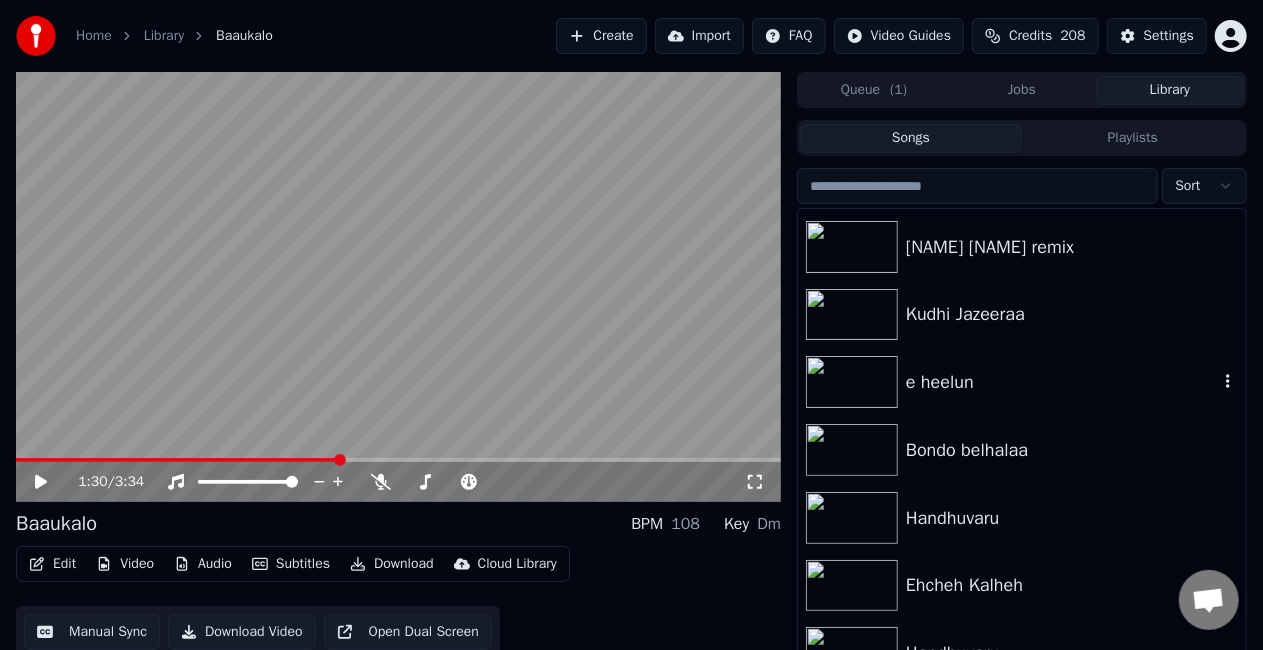 scroll, scrollTop: 300, scrollLeft: 0, axis: vertical 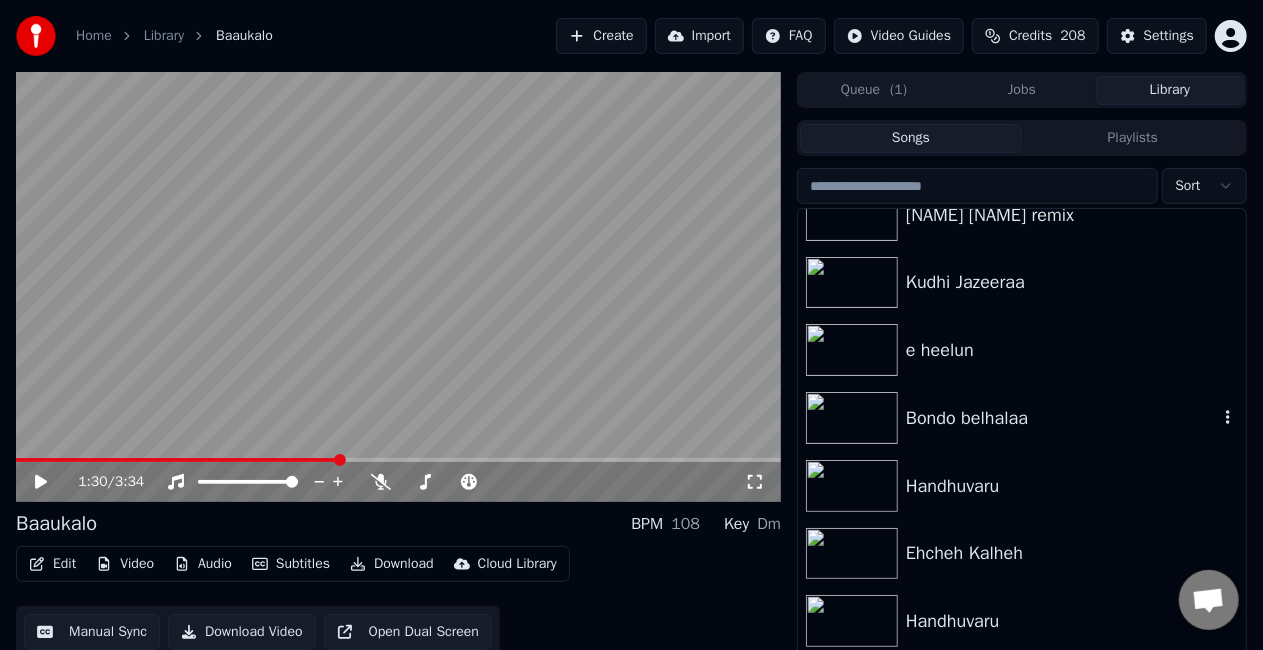 click on "Bondo belhalaa" at bounding box center (1022, 418) 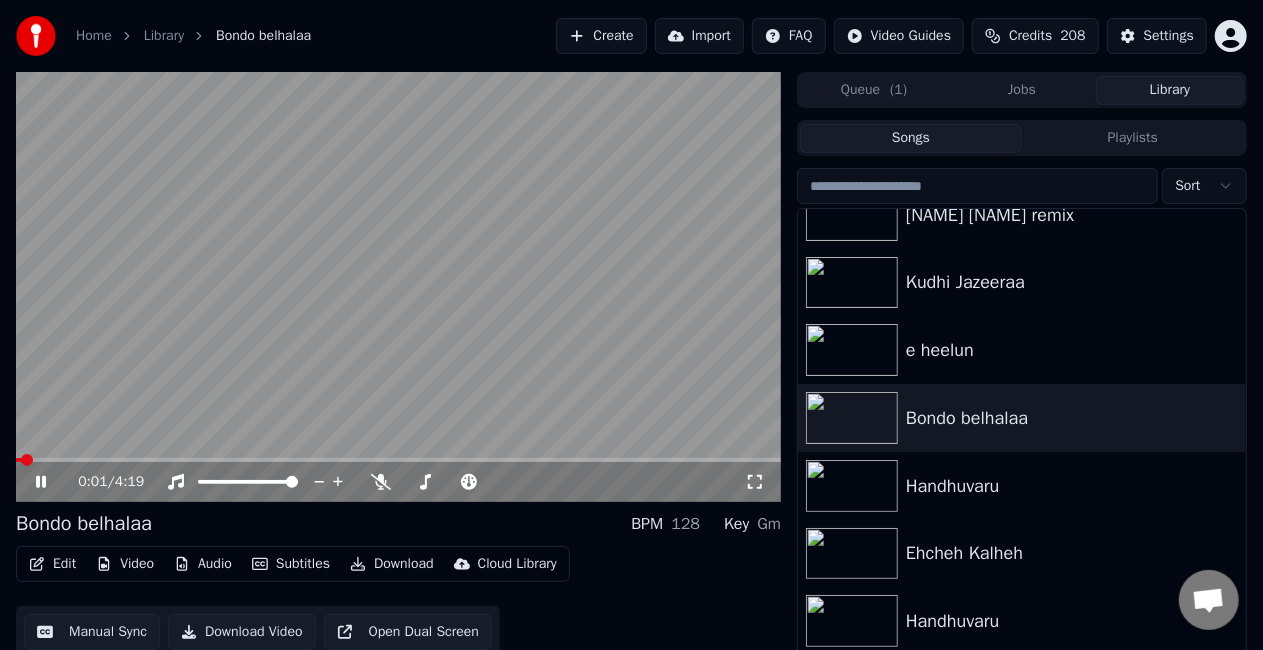click at bounding box center (398, 460) 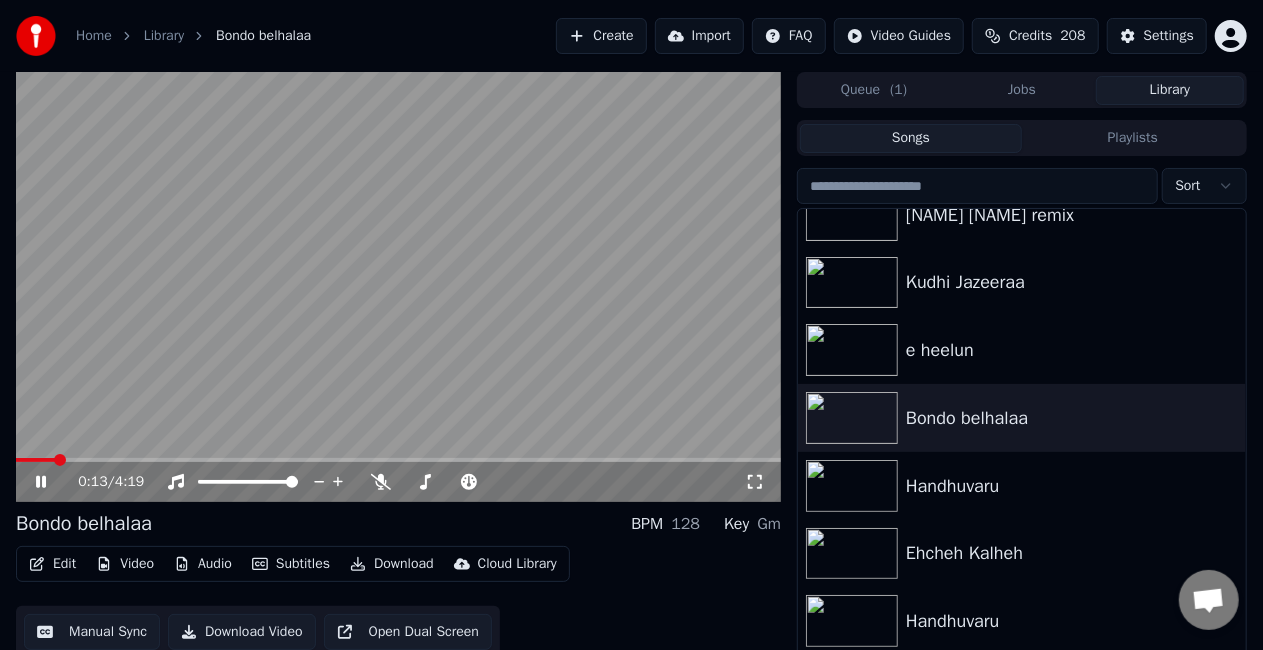 click at bounding box center (398, 287) 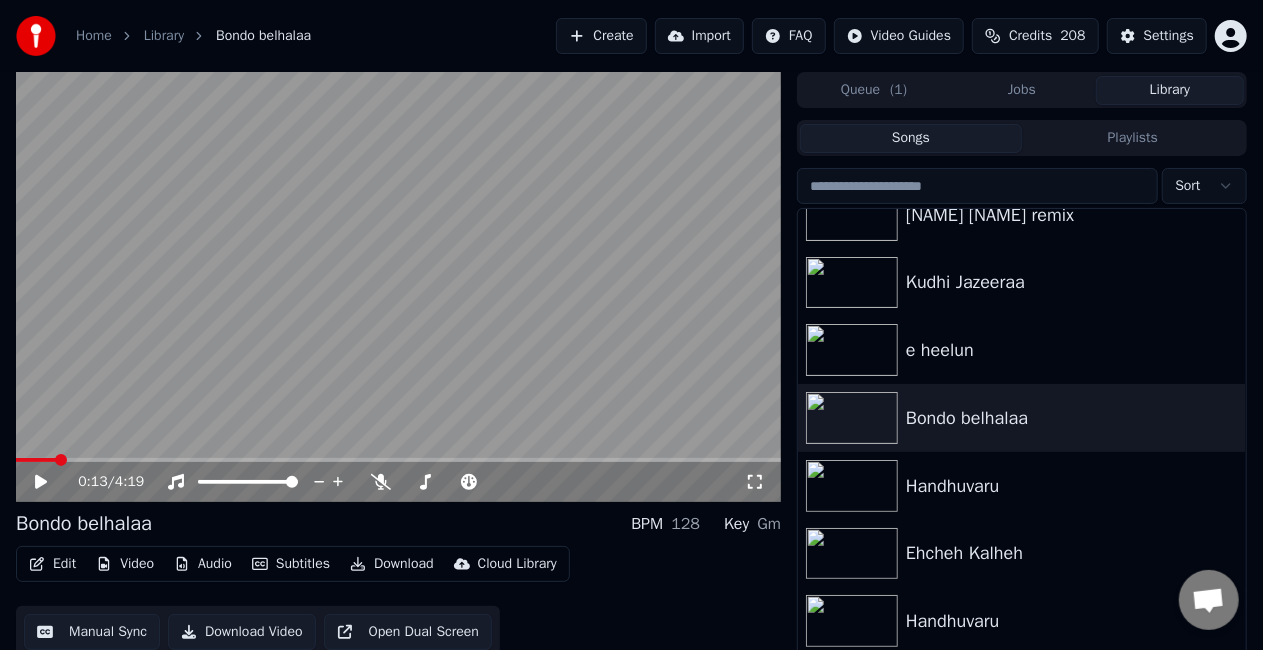 click at bounding box center (398, 460) 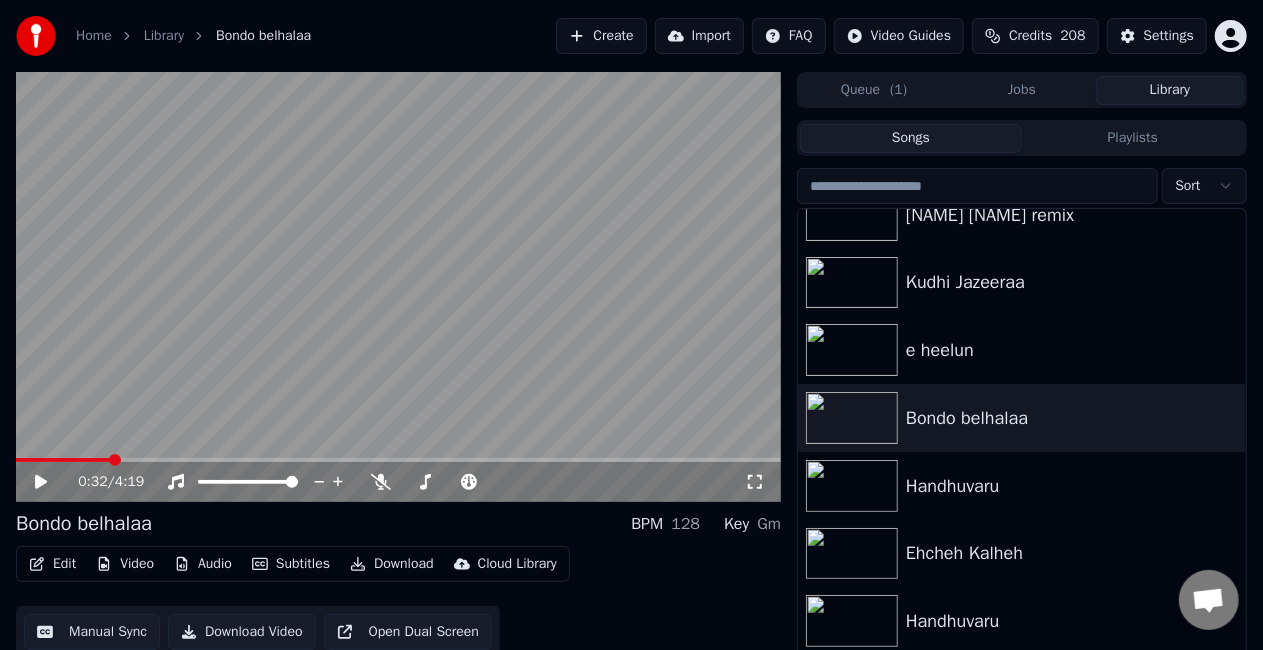 click 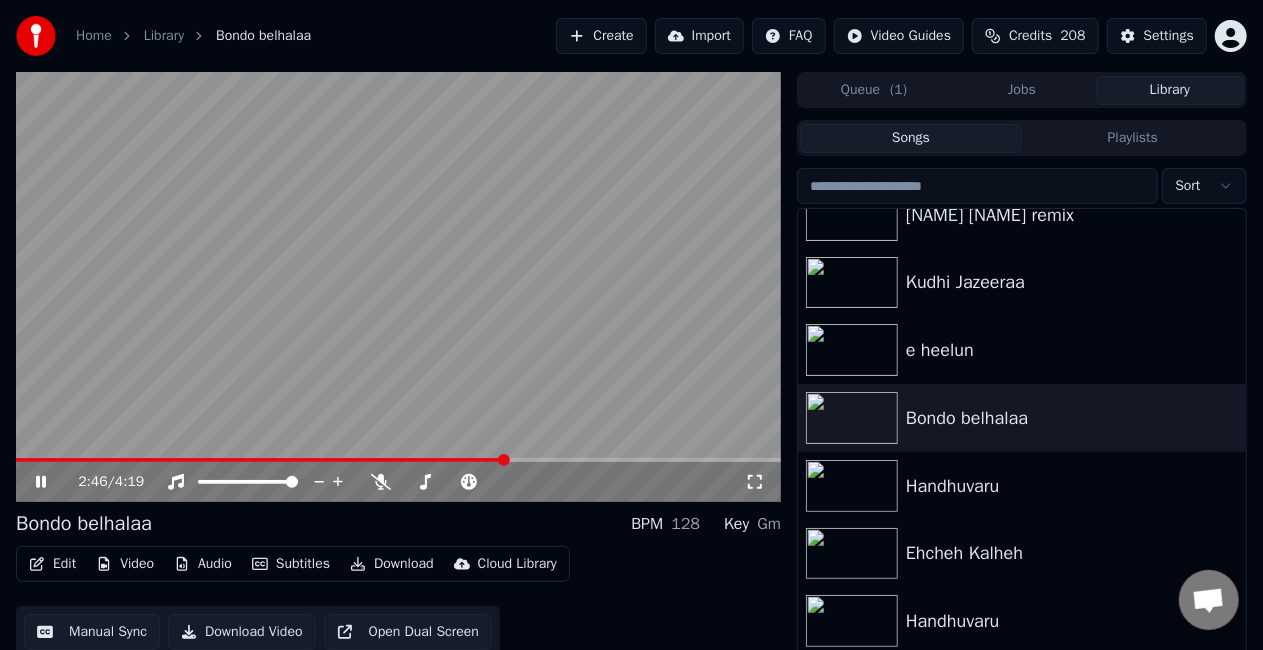 click at bounding box center [398, 287] 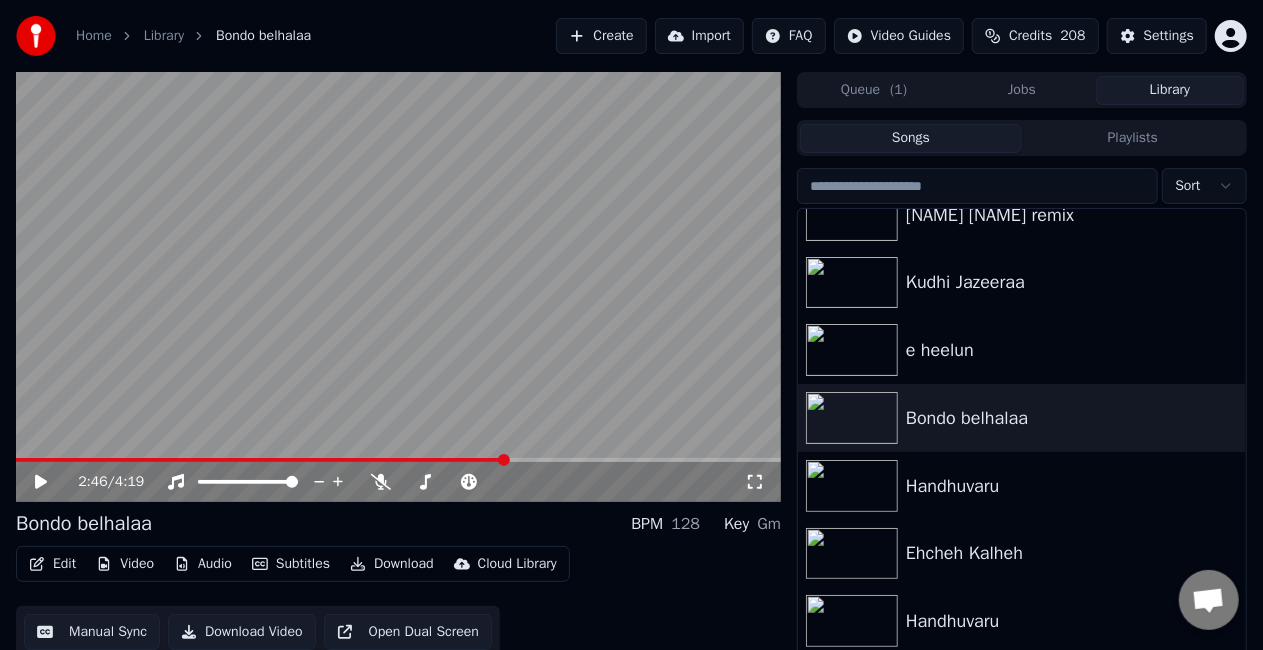scroll, scrollTop: 45, scrollLeft: 0, axis: vertical 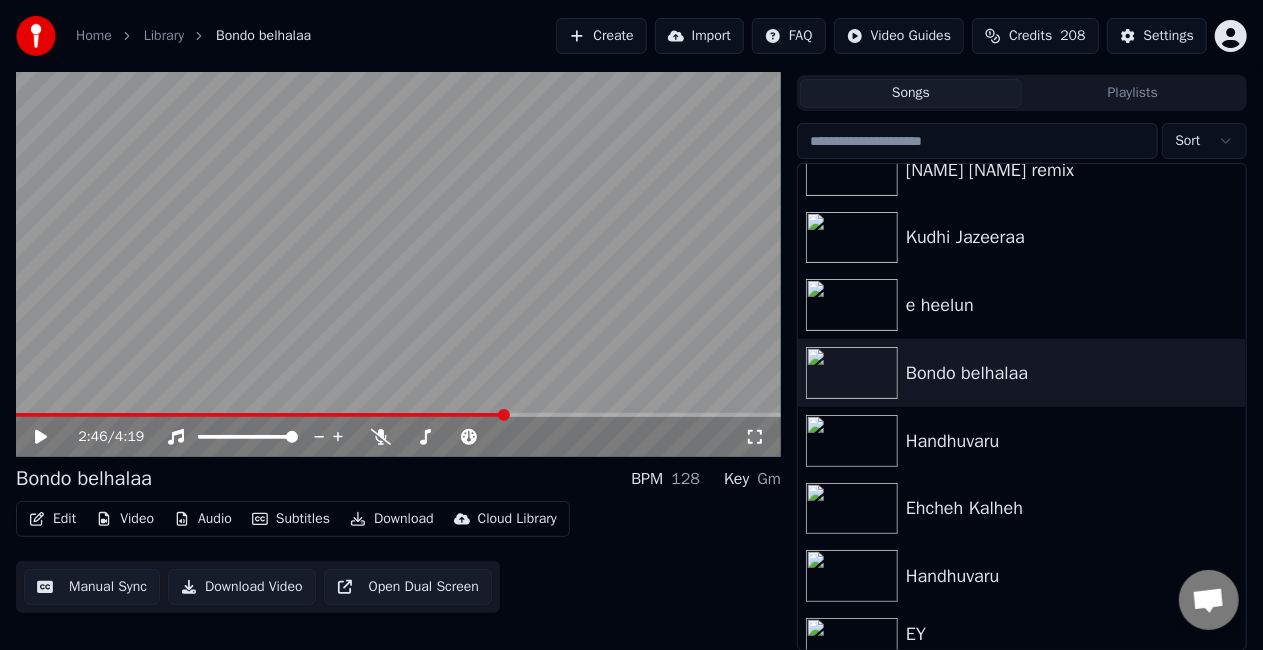 click on "Manual Sync" at bounding box center (92, 587) 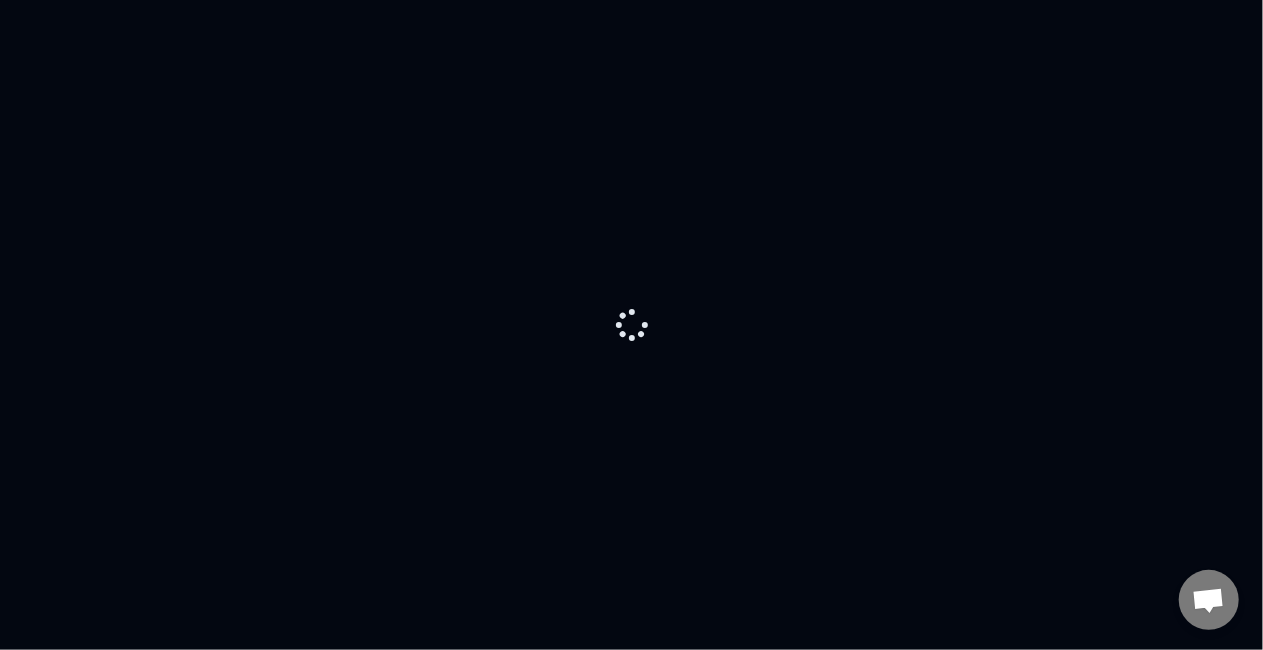 scroll, scrollTop: 0, scrollLeft: 0, axis: both 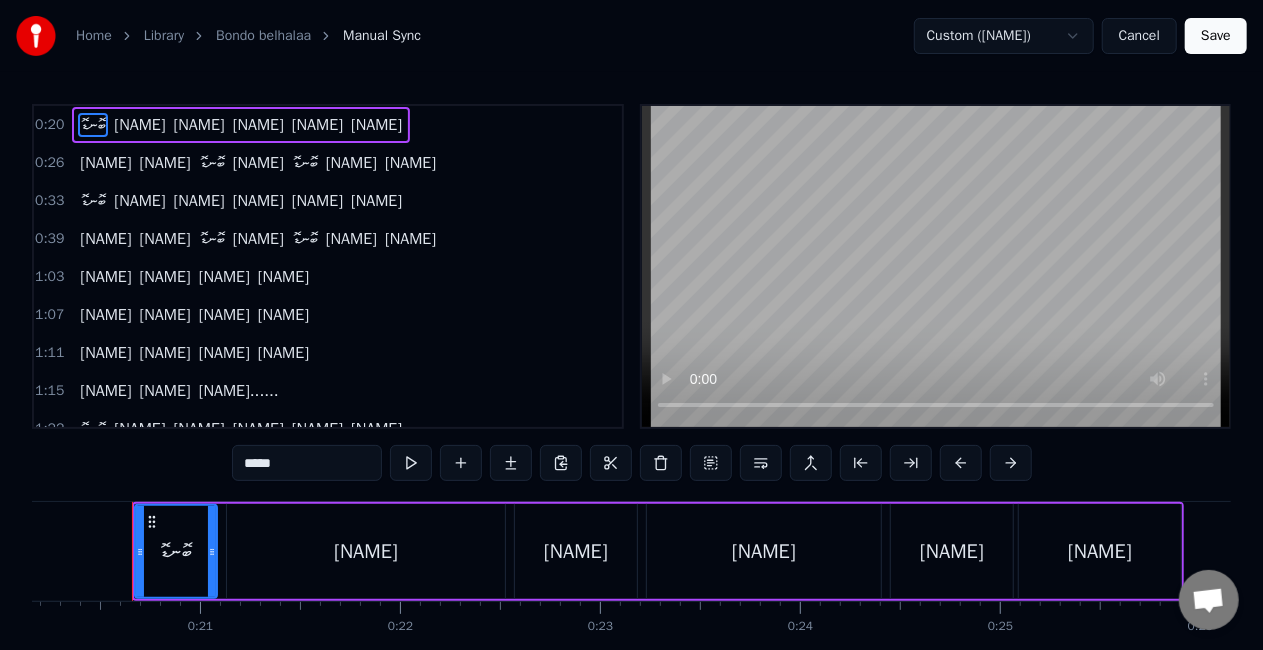 click on "[NAME]" at bounding box center [199, 125] 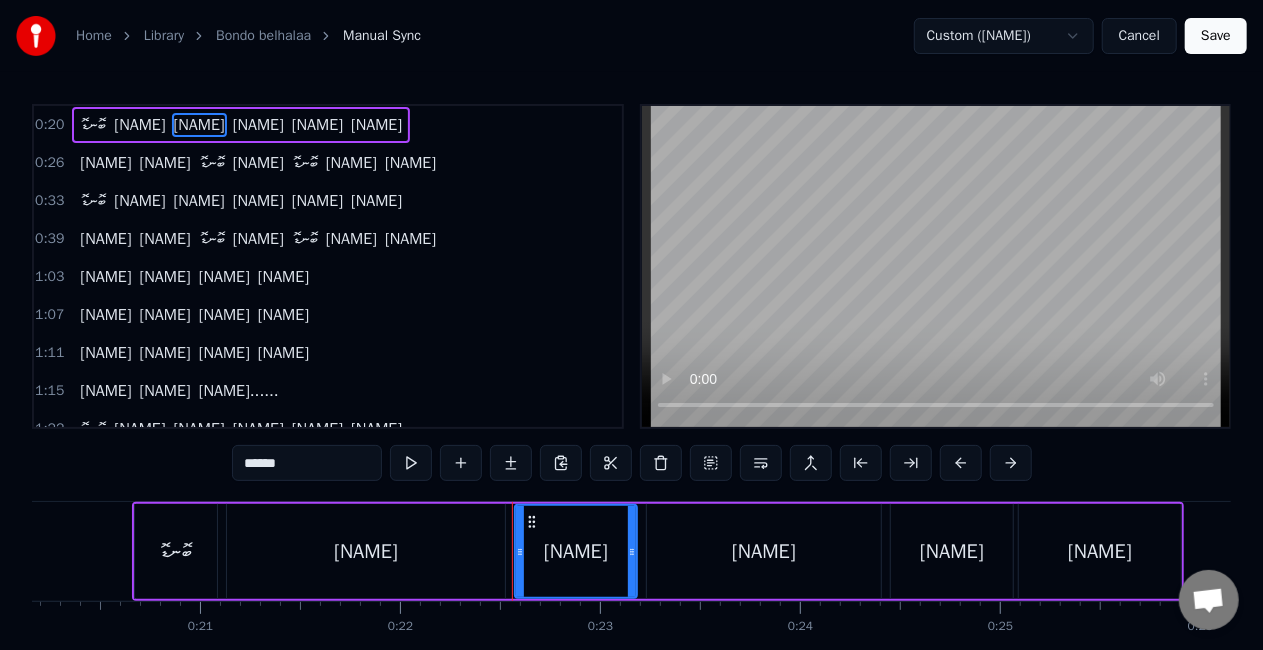 drag, startPoint x: 266, startPoint y: 462, endPoint x: 245, endPoint y: 461, distance: 21.023796 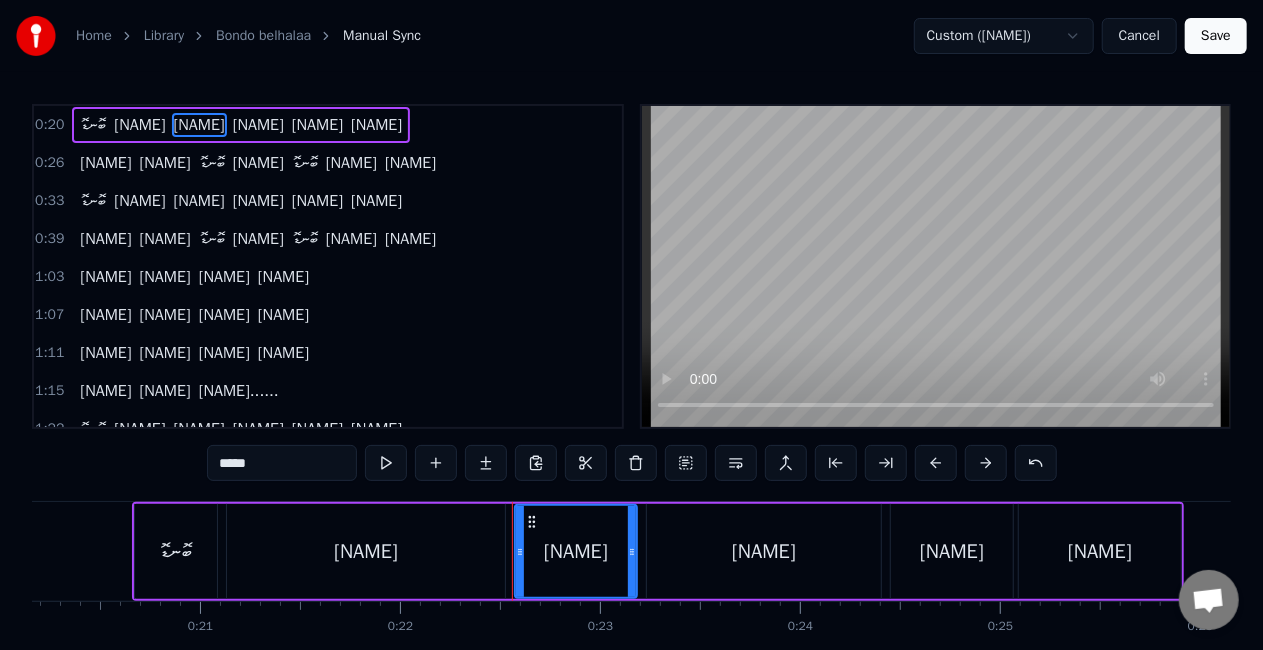 click on "*****" at bounding box center [282, 463] 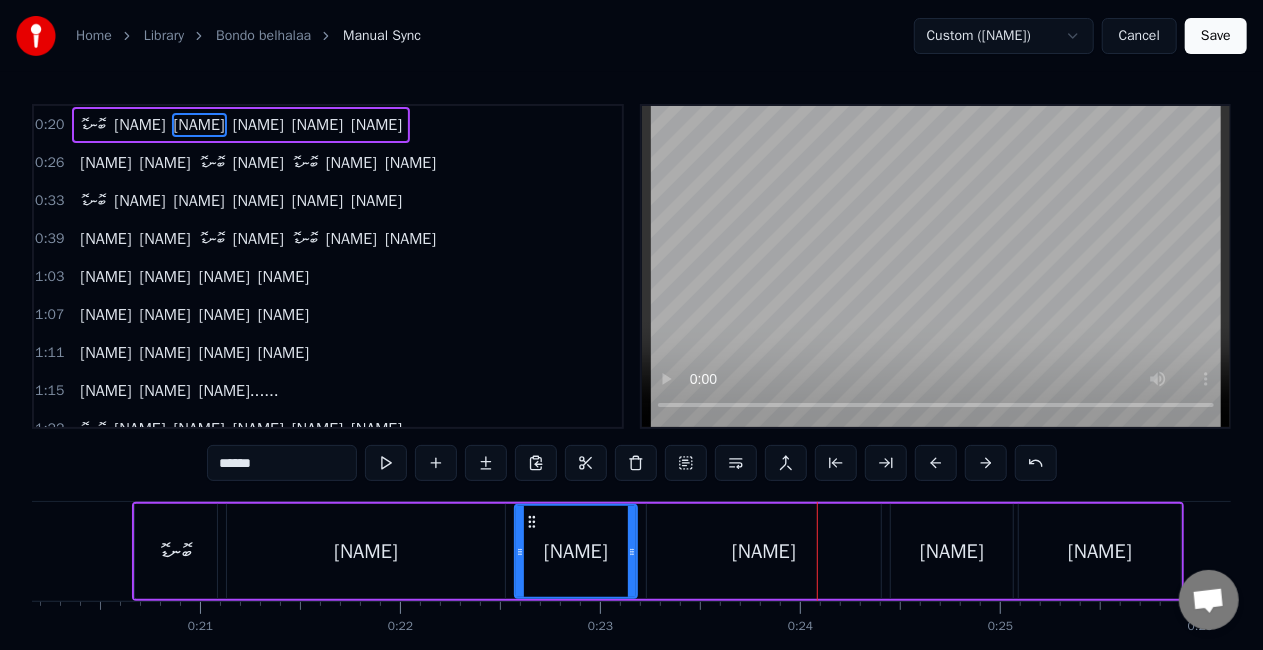 click on "******" at bounding box center [282, 463] 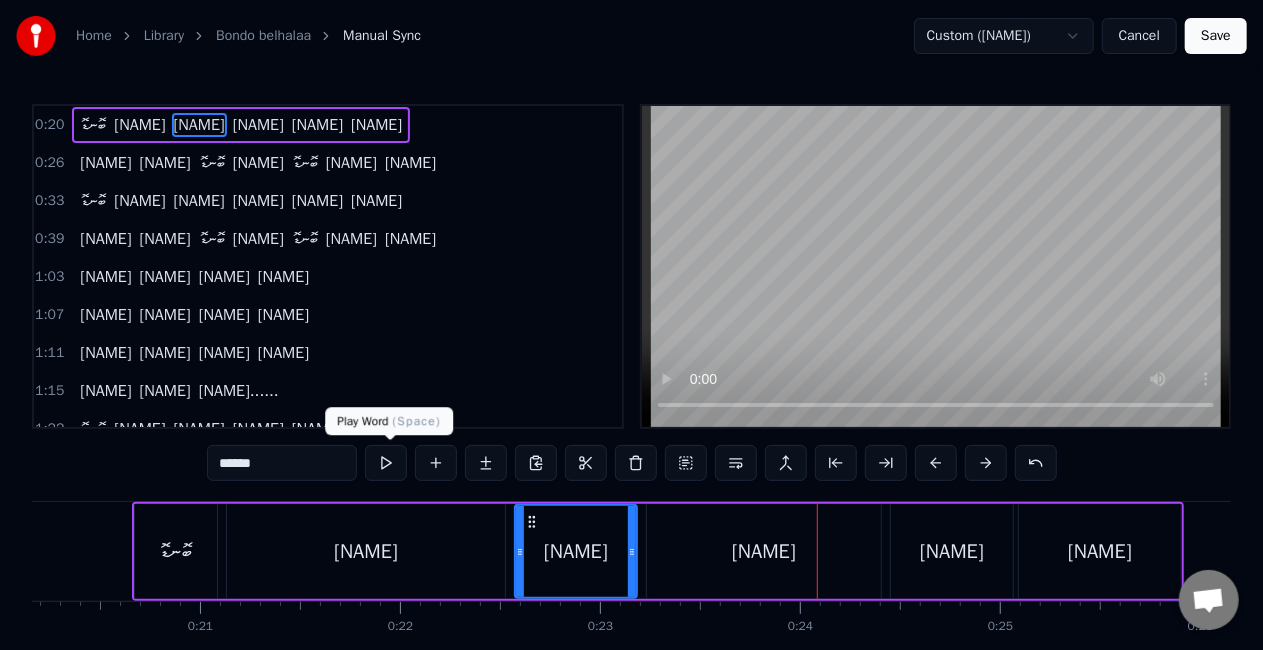 click at bounding box center [386, 463] 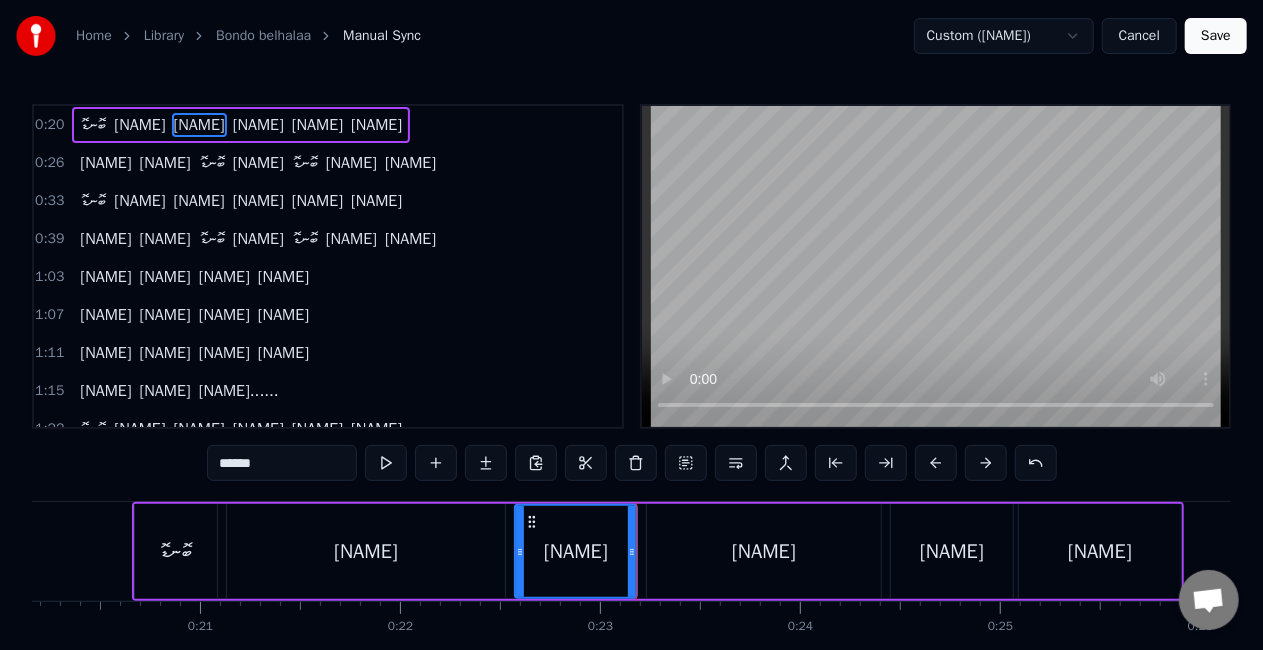 drag, startPoint x: 266, startPoint y: 461, endPoint x: 150, endPoint y: 467, distance: 116.15507 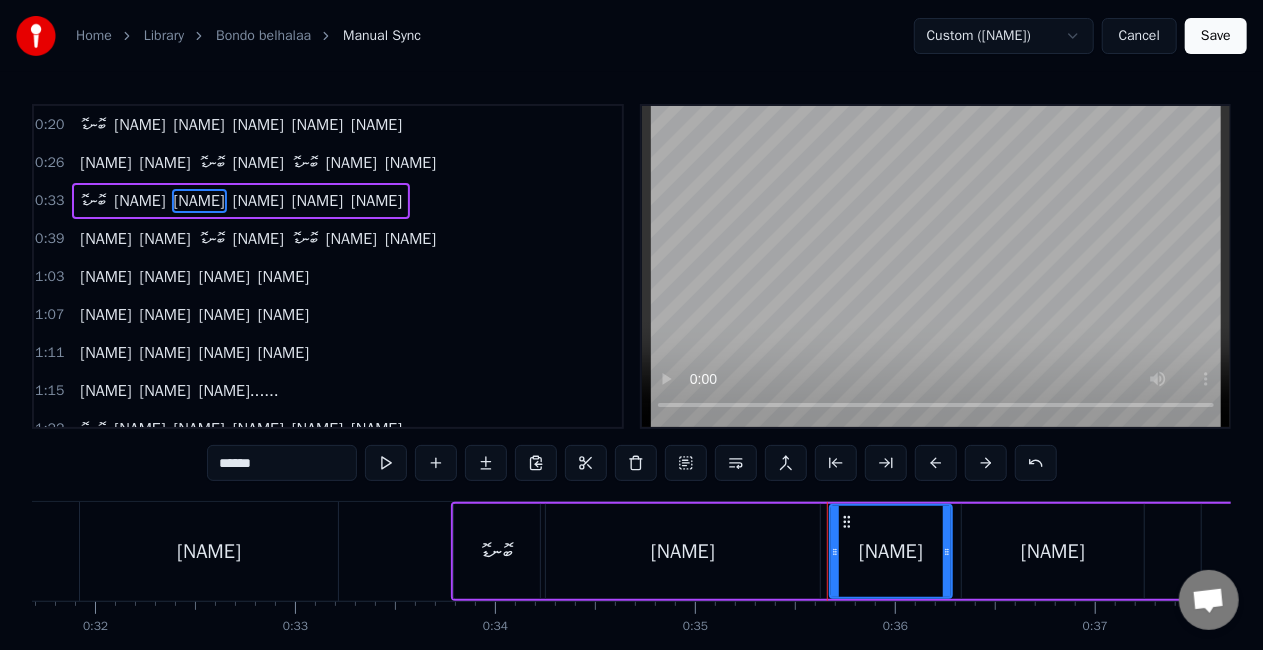 scroll, scrollTop: 0, scrollLeft: 7032, axis: horizontal 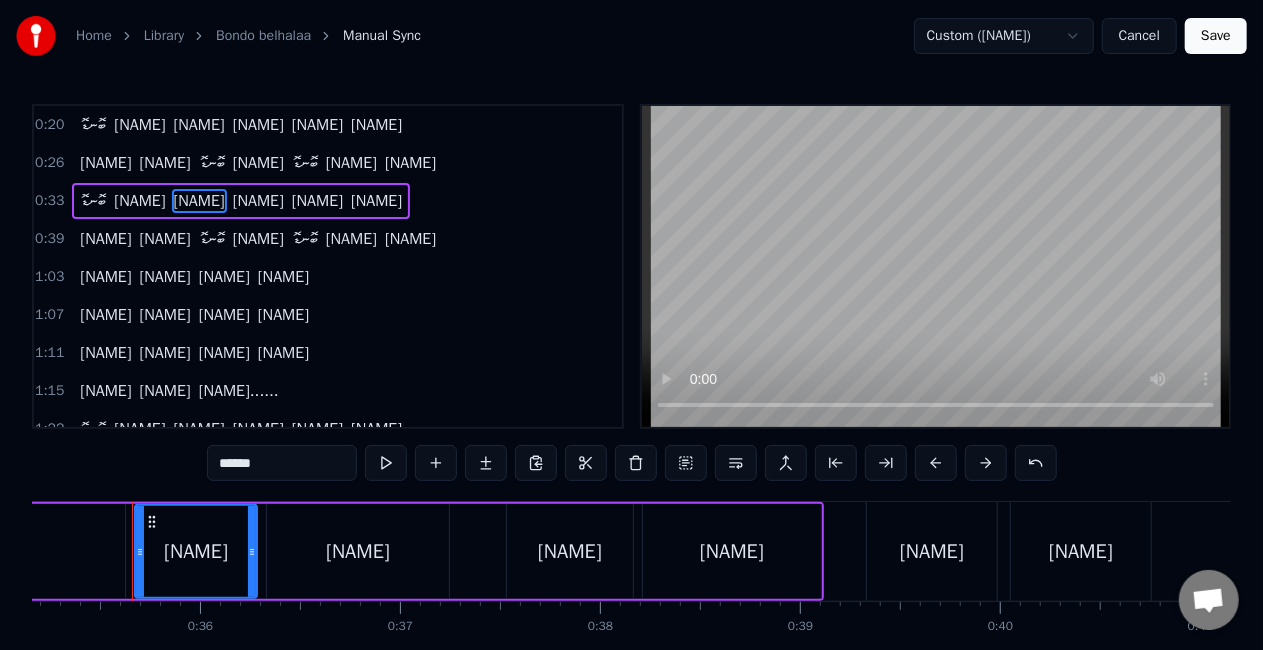 drag, startPoint x: 268, startPoint y: 468, endPoint x: 165, endPoint y: 462, distance: 103.17461 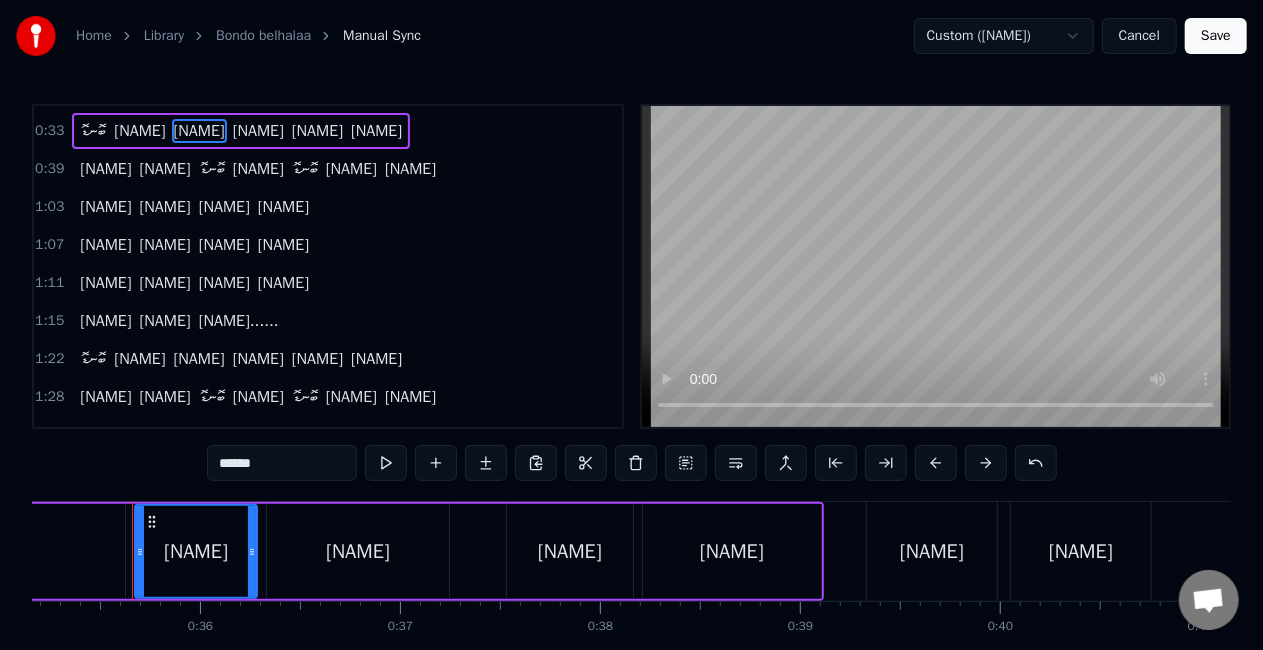 scroll, scrollTop: 100, scrollLeft: 0, axis: vertical 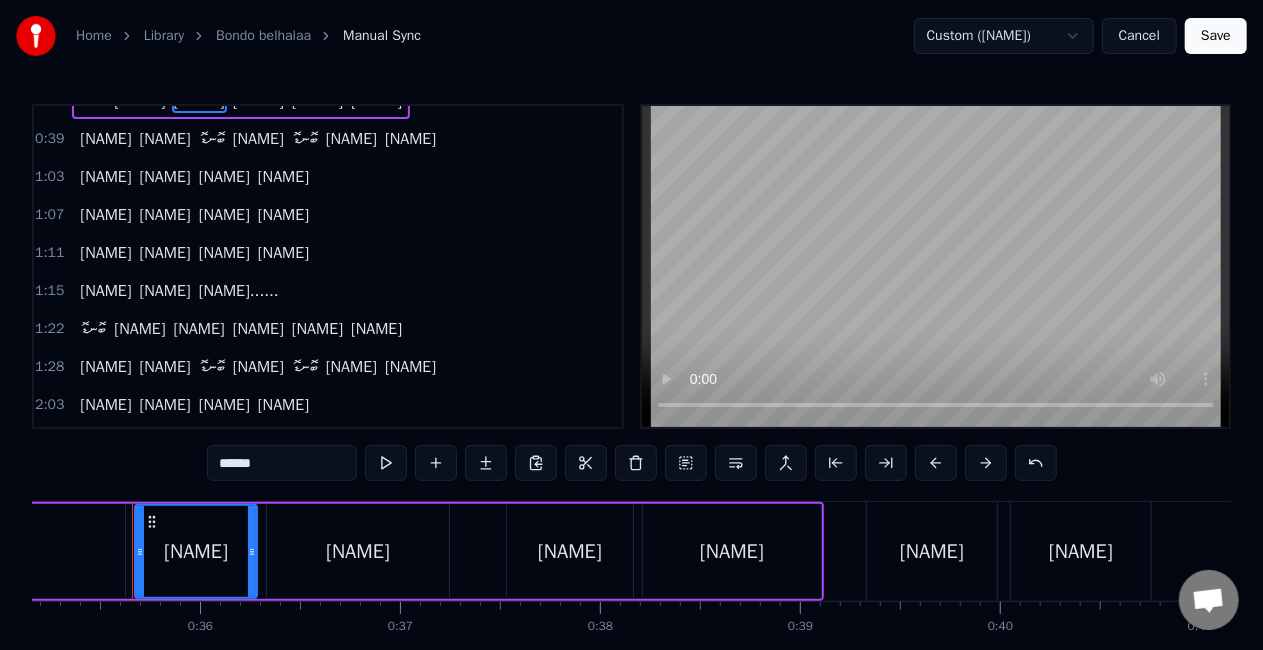 click on "[NAME]" at bounding box center (317, 329) 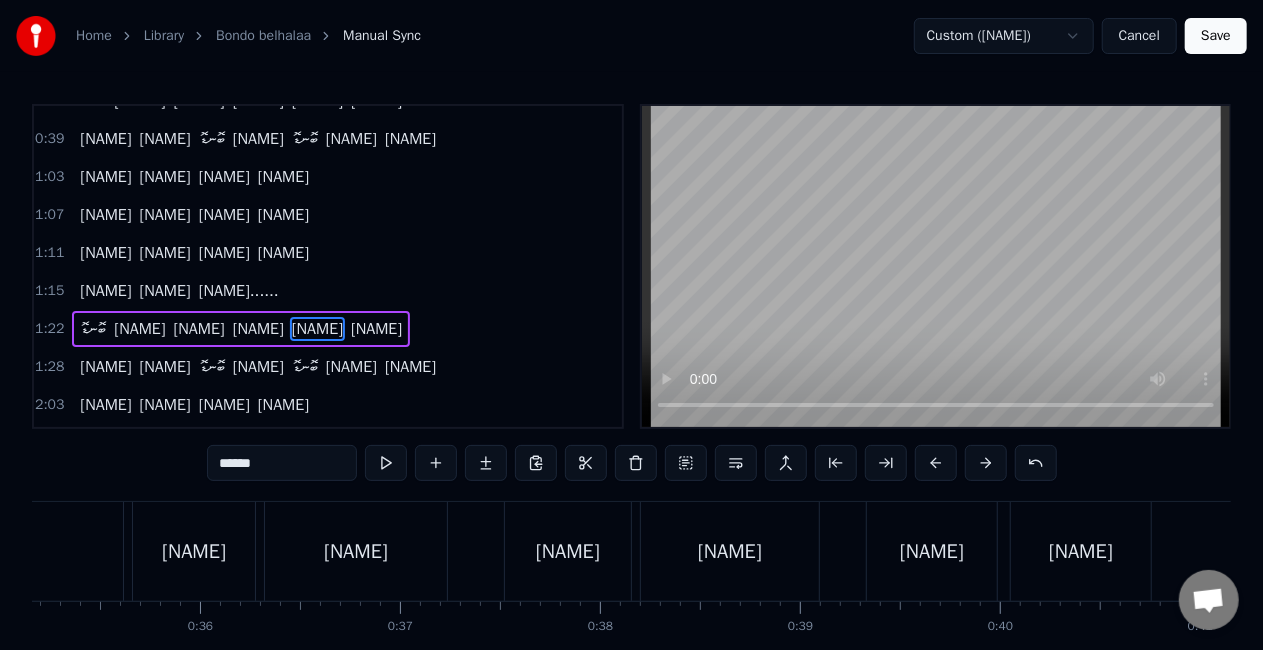 scroll, scrollTop: 156, scrollLeft: 0, axis: vertical 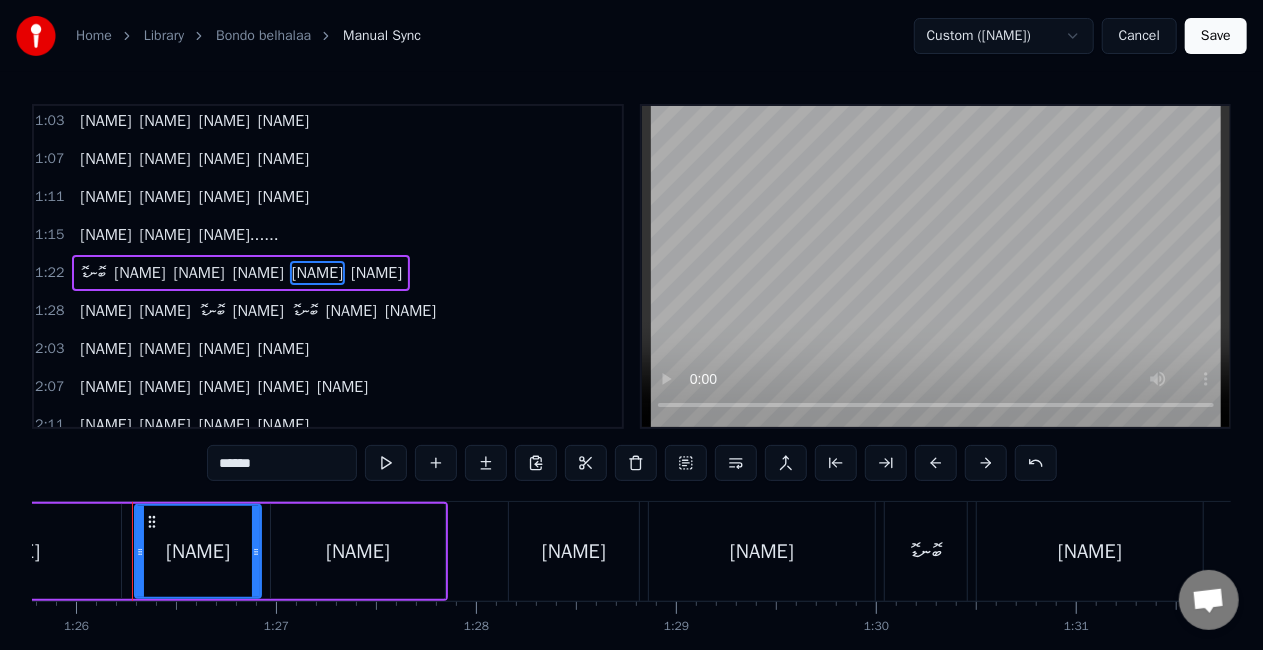 drag, startPoint x: 257, startPoint y: 462, endPoint x: 198, endPoint y: 462, distance: 59 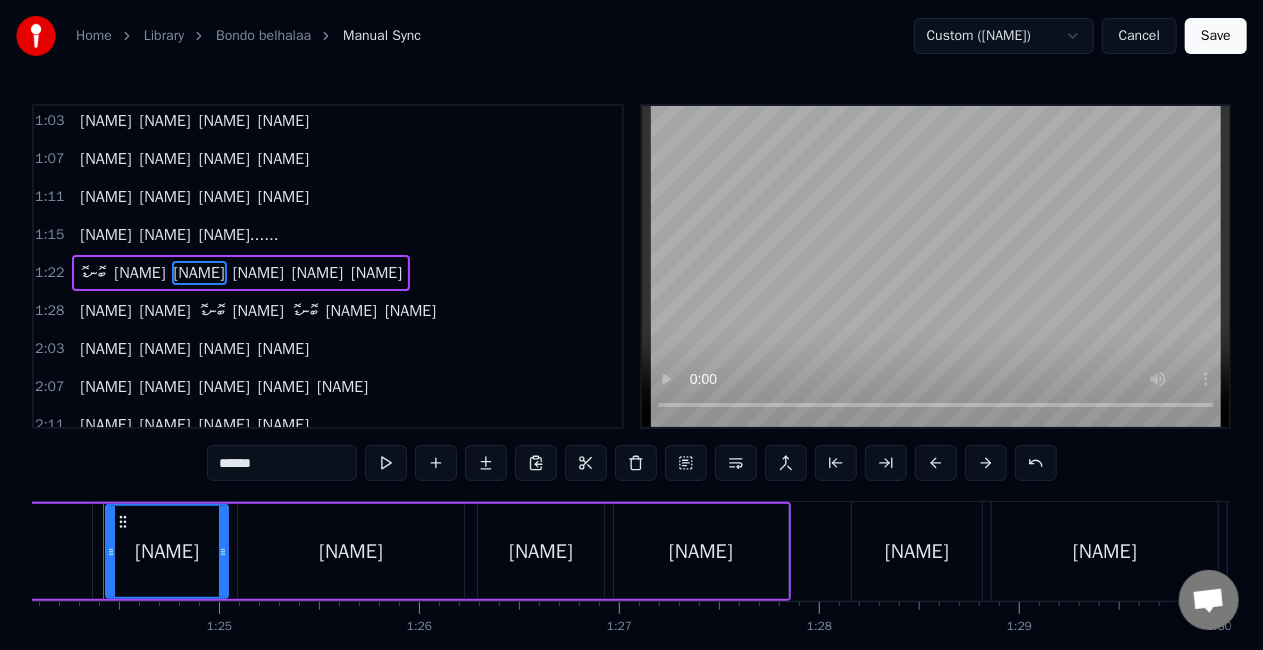 scroll, scrollTop: 0, scrollLeft: 16784, axis: horizontal 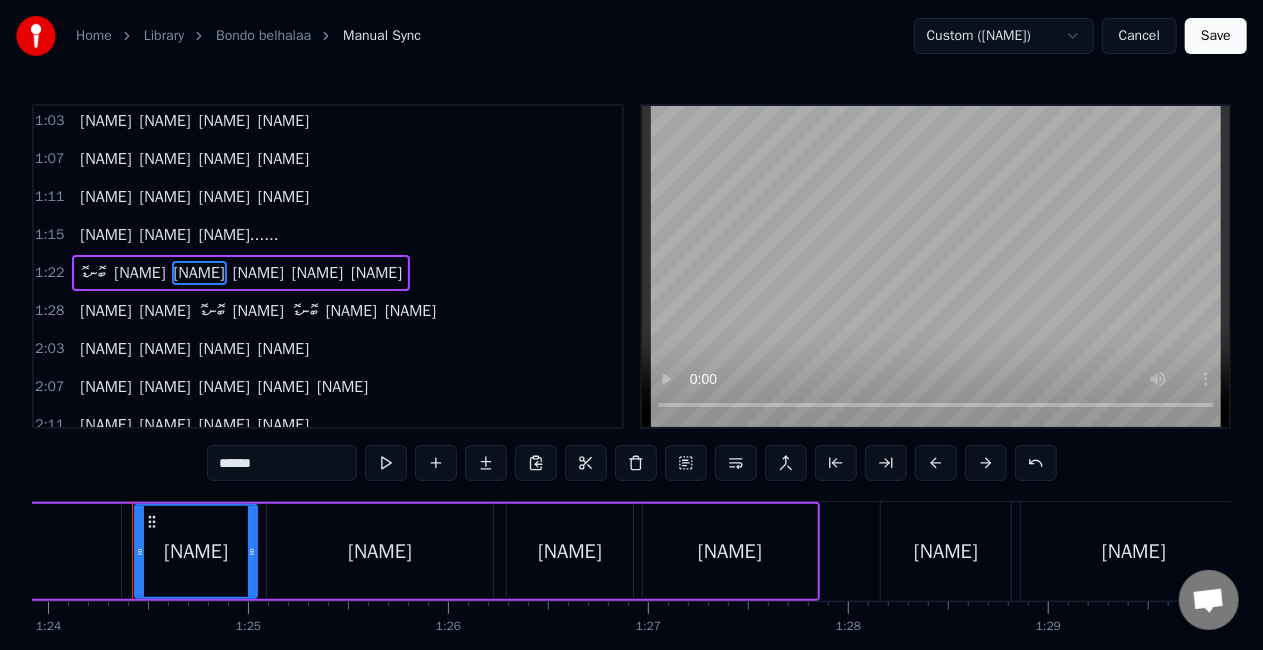 drag, startPoint x: 276, startPoint y: 466, endPoint x: 181, endPoint y: 461, distance: 95.131485 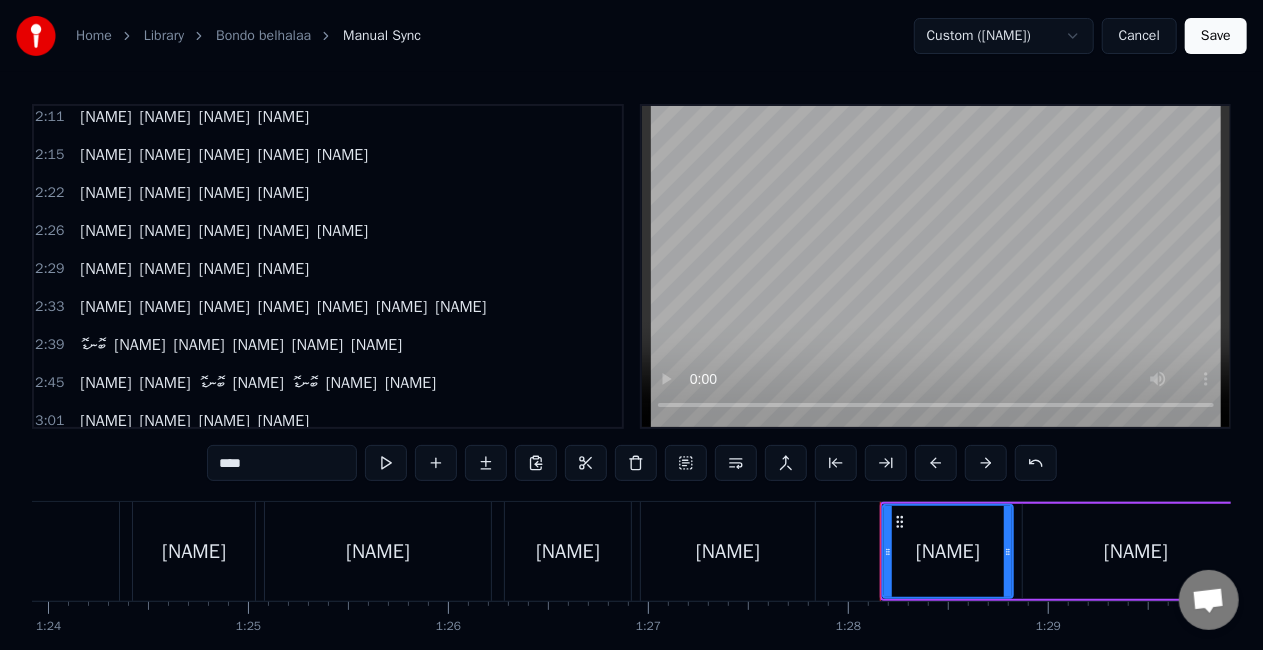 scroll, scrollTop: 494, scrollLeft: 0, axis: vertical 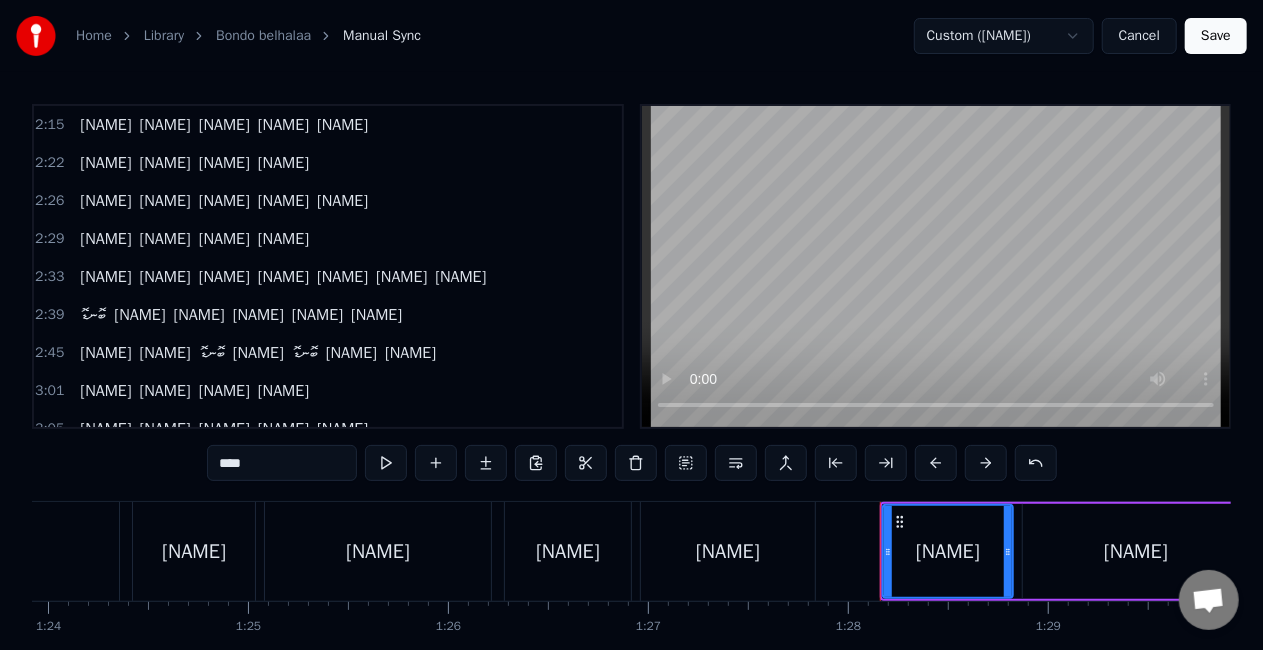 click on "[NAME]" at bounding box center [199, 315] 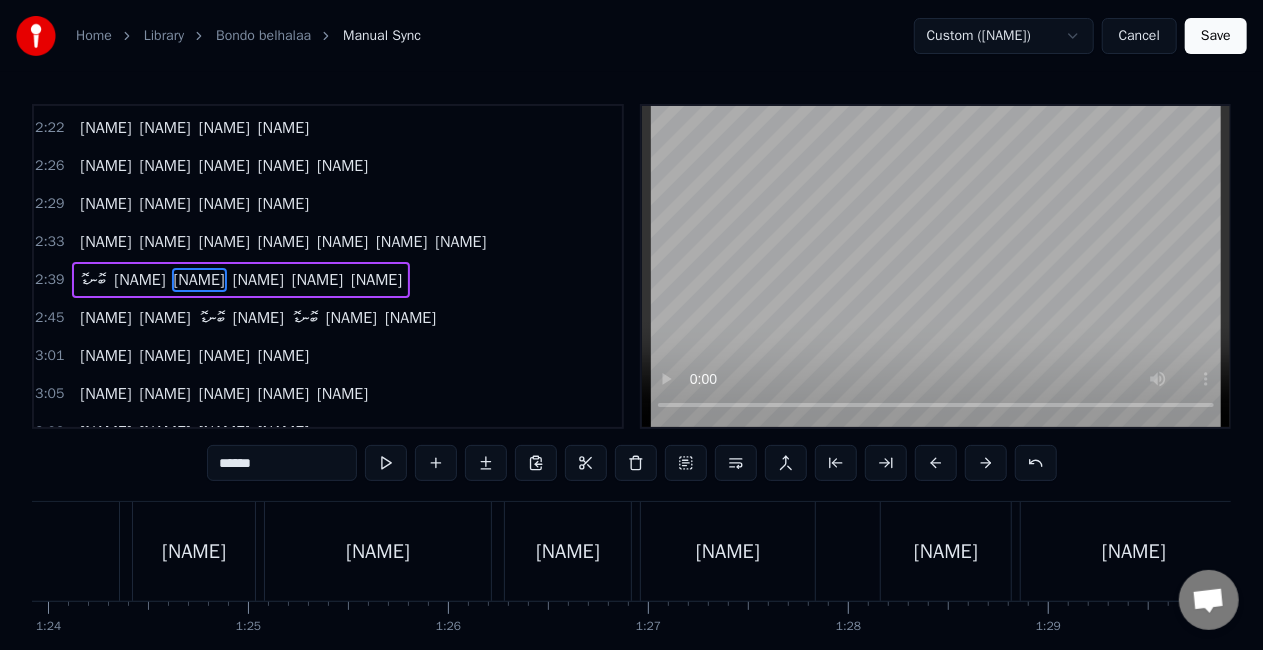 scroll, scrollTop: 530, scrollLeft: 0, axis: vertical 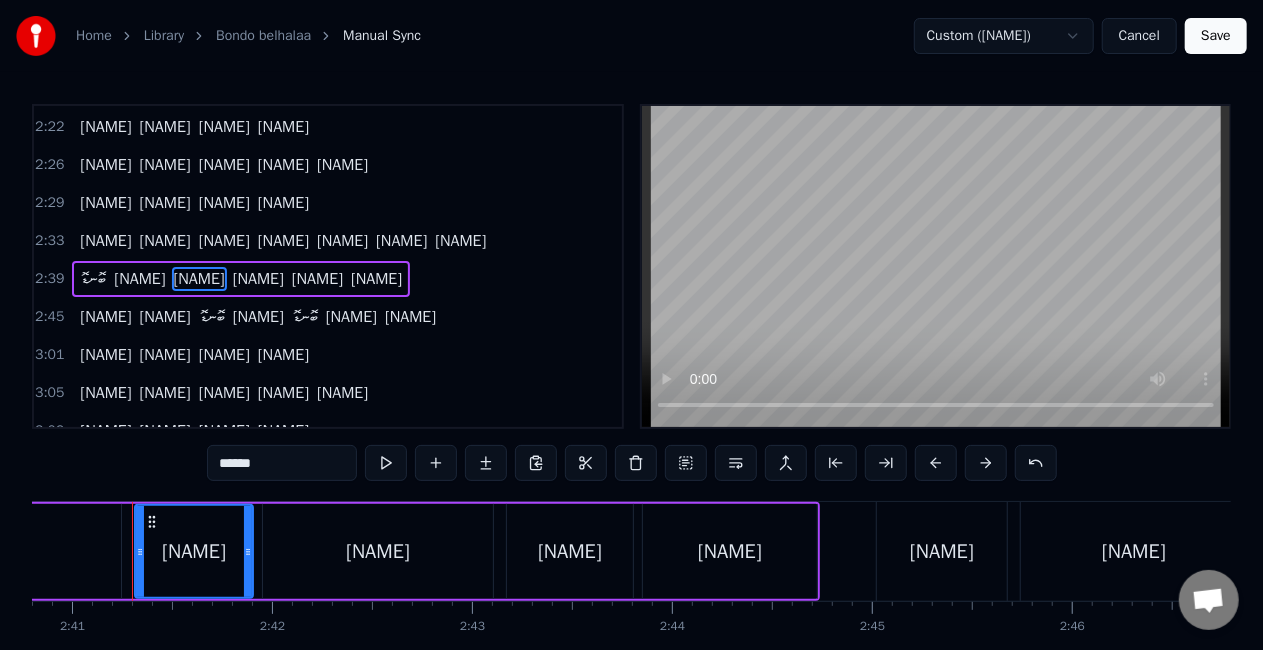 drag, startPoint x: 258, startPoint y: 463, endPoint x: 156, endPoint y: 462, distance: 102.0049 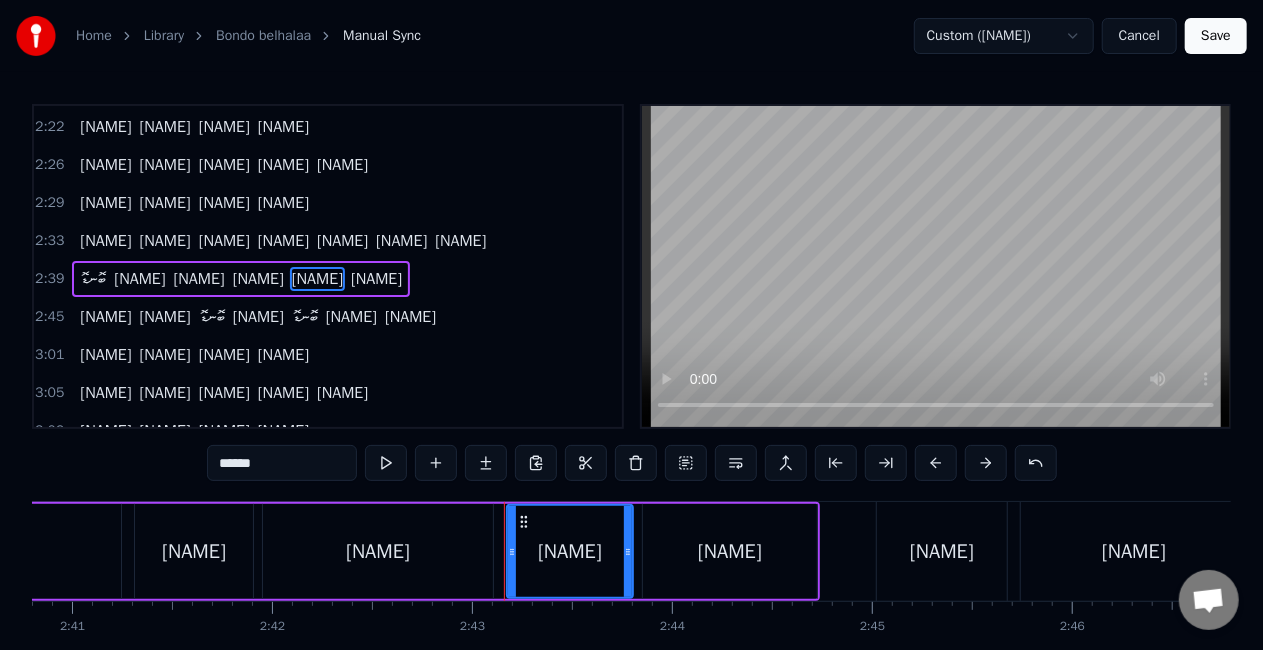 drag, startPoint x: 267, startPoint y: 465, endPoint x: 184, endPoint y: 460, distance: 83.15047 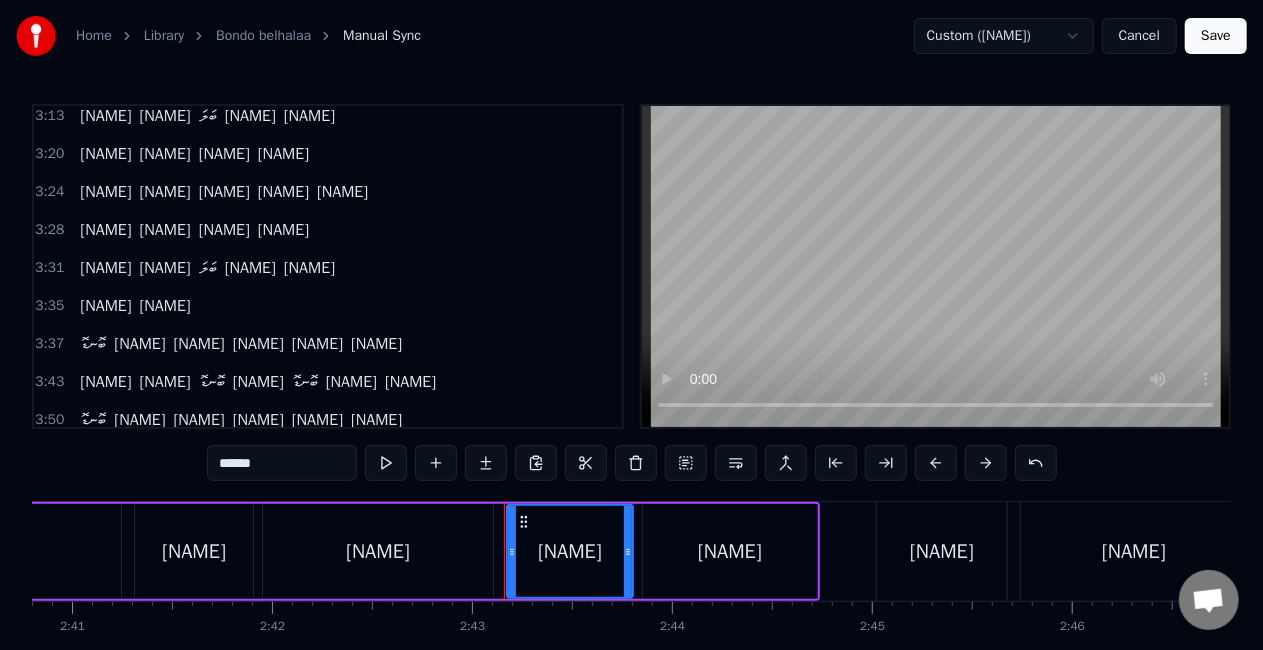 scroll, scrollTop: 910, scrollLeft: 0, axis: vertical 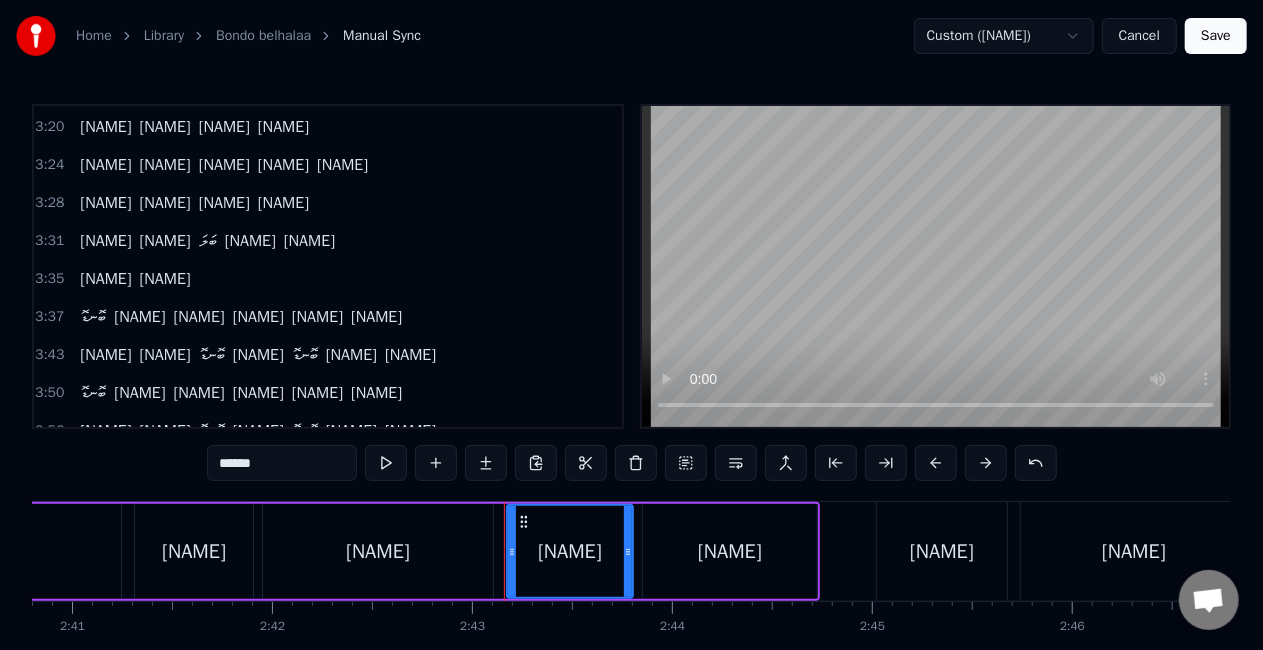 click on "[NAME]" at bounding box center [199, 317] 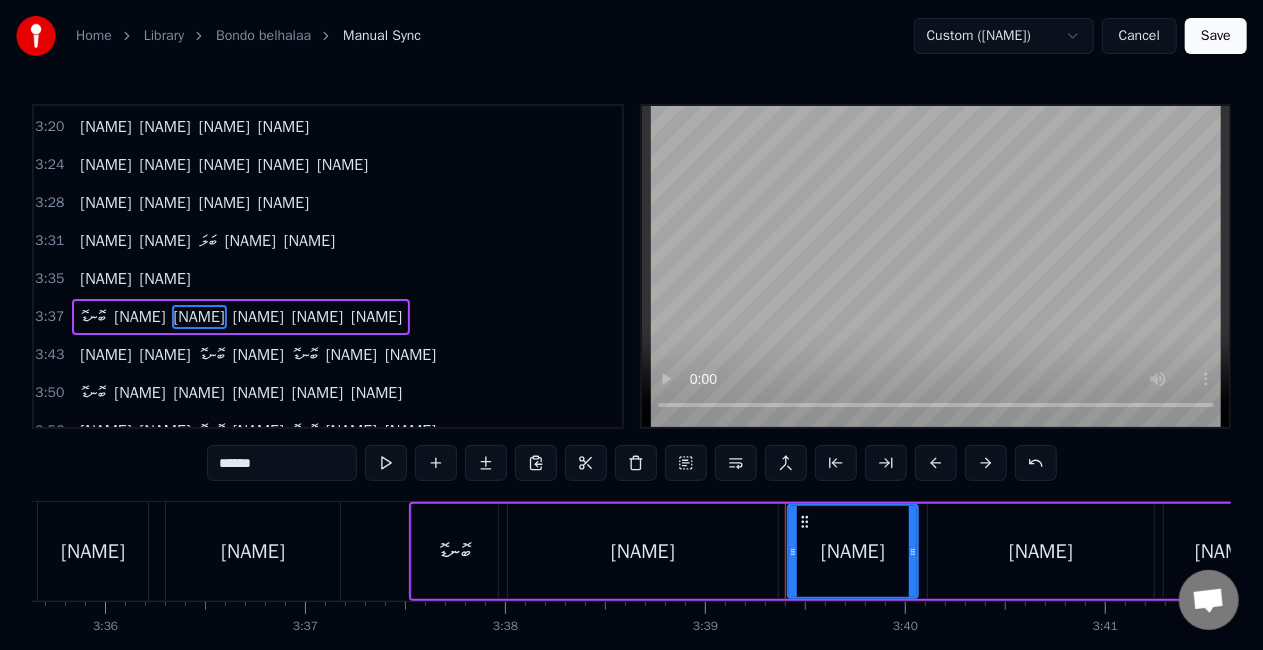 scroll, scrollTop: 0, scrollLeft: 43780, axis: horizontal 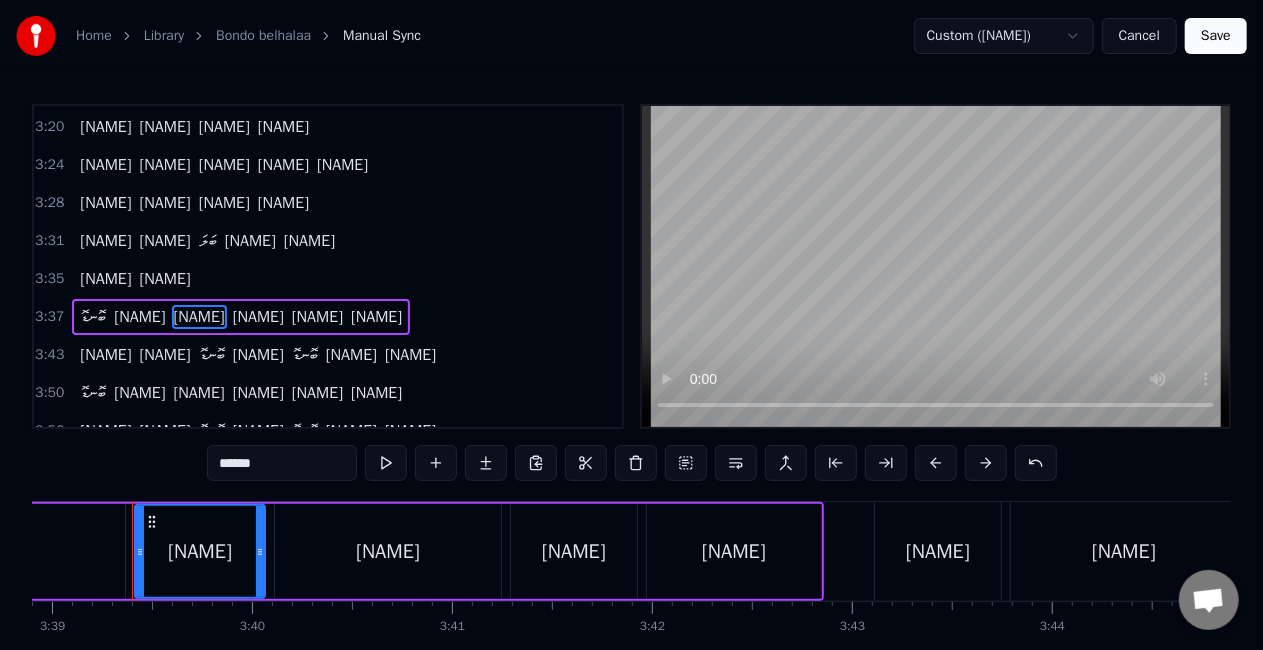 drag, startPoint x: 274, startPoint y: 466, endPoint x: 186, endPoint y: 463, distance: 88.051125 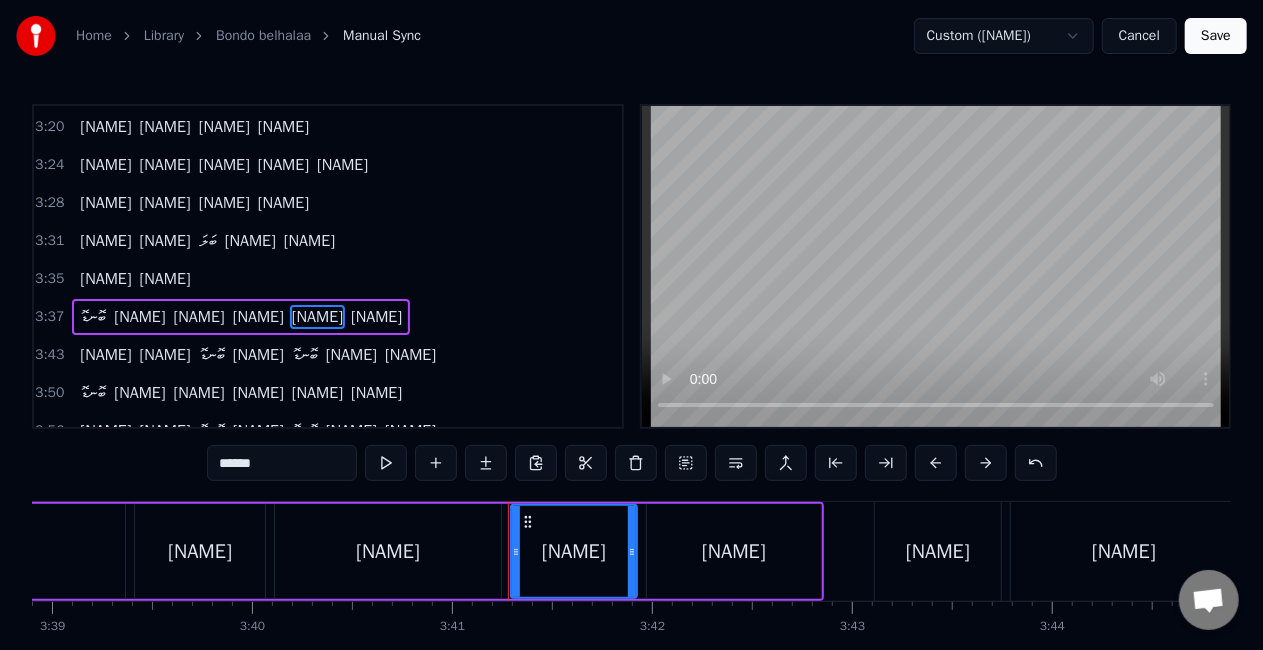 drag, startPoint x: 274, startPoint y: 464, endPoint x: 187, endPoint y: 464, distance: 87 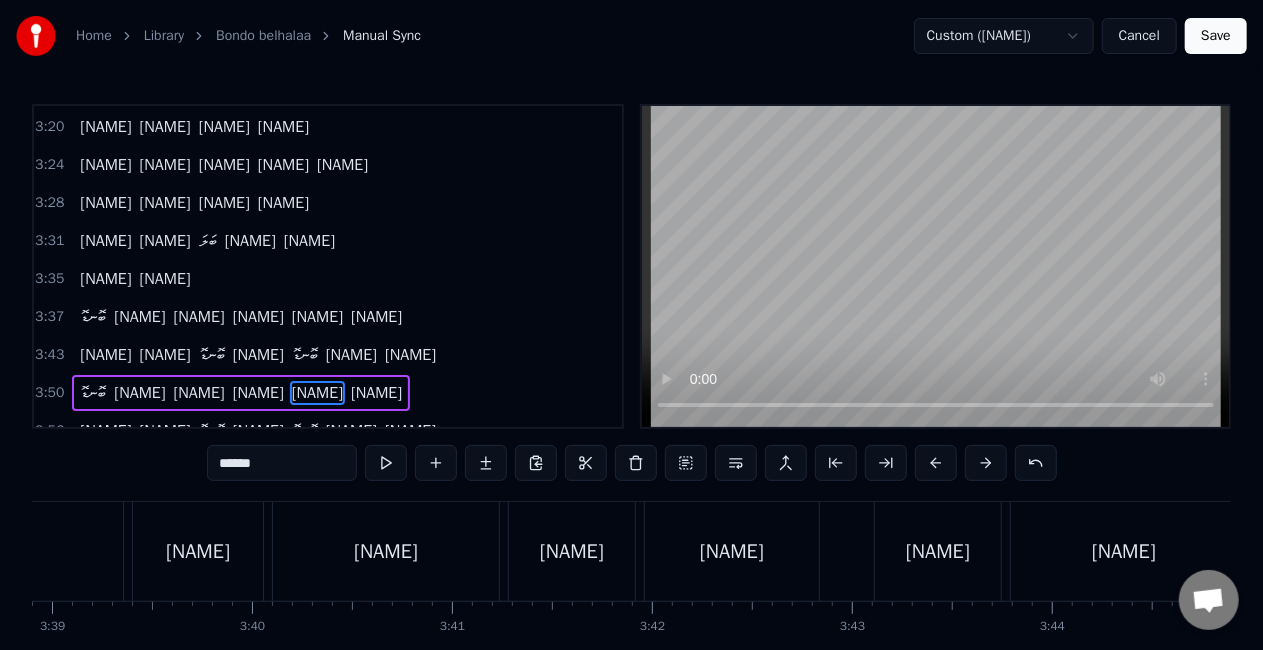 scroll, scrollTop: 30, scrollLeft: 0, axis: vertical 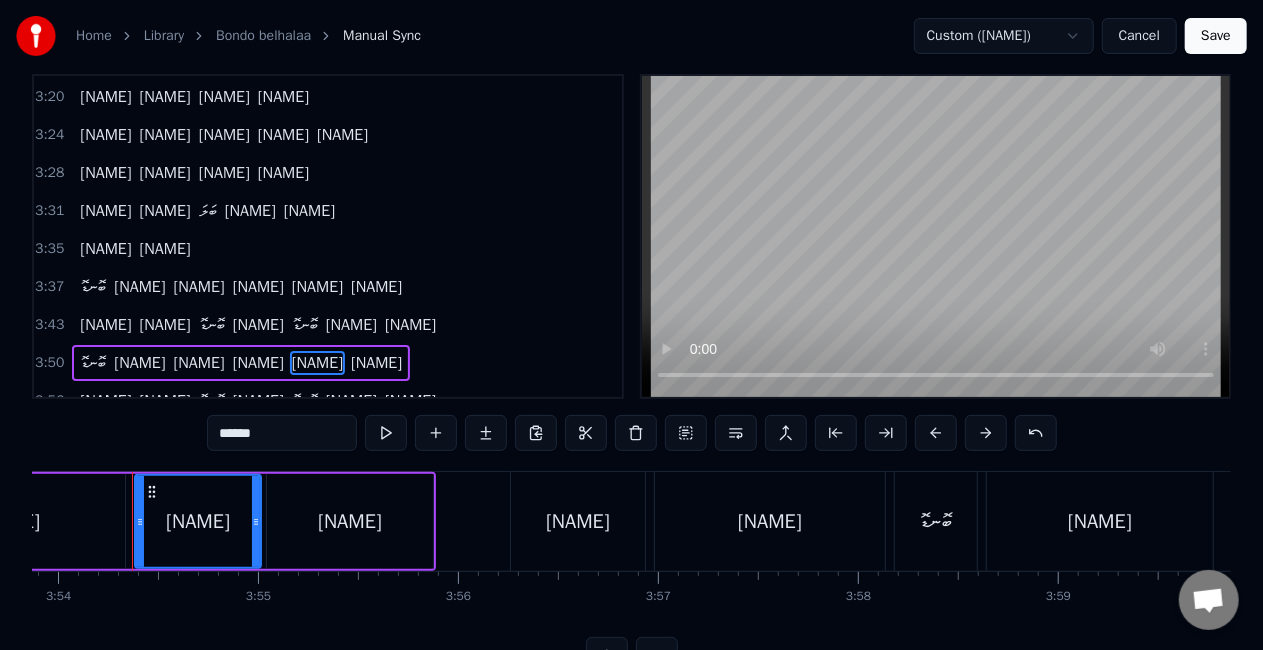 drag, startPoint x: 266, startPoint y: 431, endPoint x: 214, endPoint y: 428, distance: 52.086468 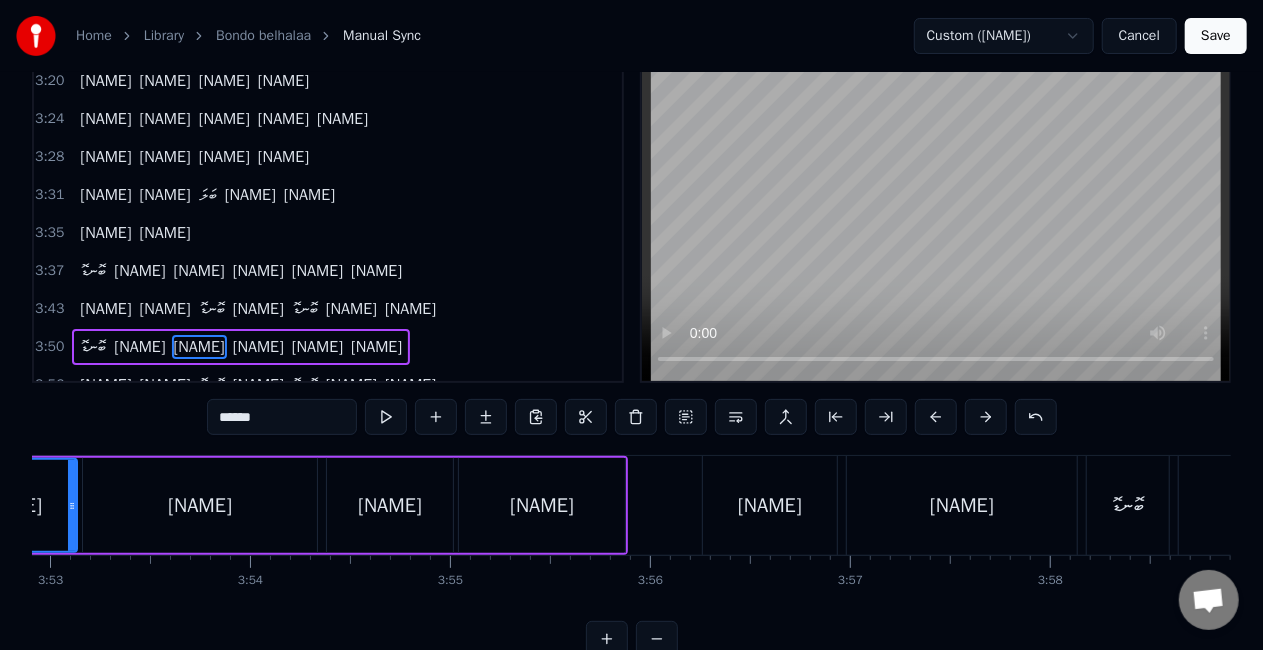 scroll, scrollTop: 0, scrollLeft: 46390, axis: horizontal 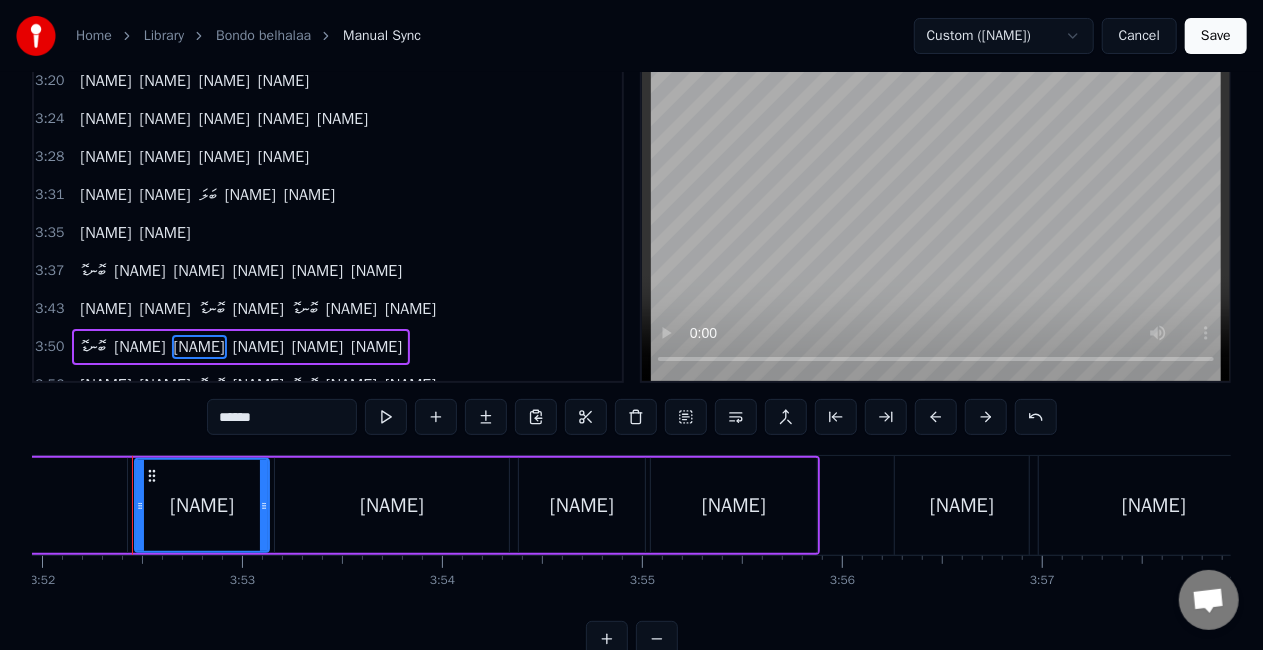 drag, startPoint x: 278, startPoint y: 422, endPoint x: 150, endPoint y: 416, distance: 128.14055 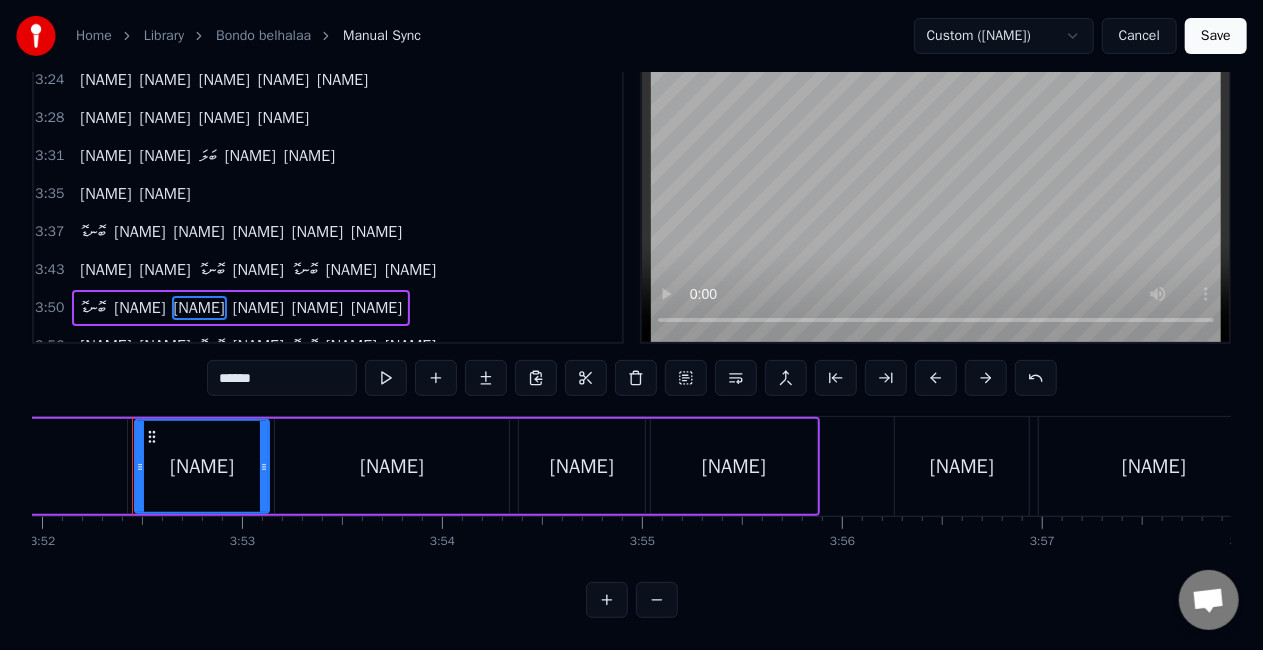scroll, scrollTop: 2, scrollLeft: 0, axis: vertical 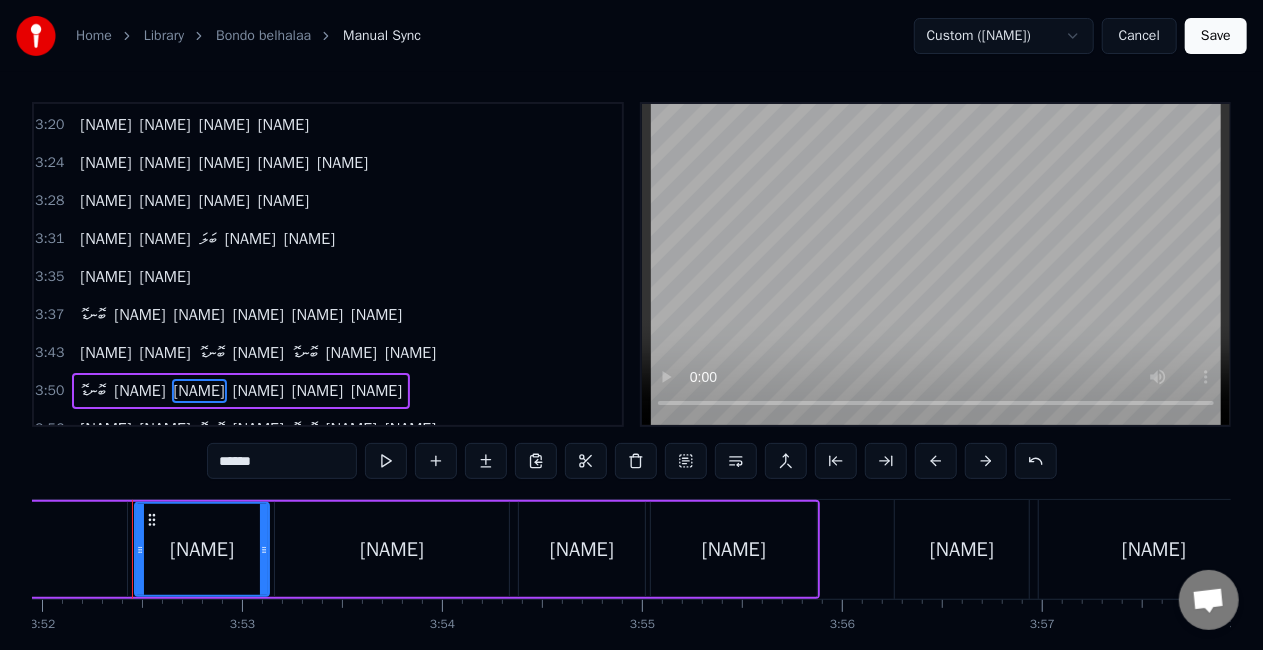 type on "******" 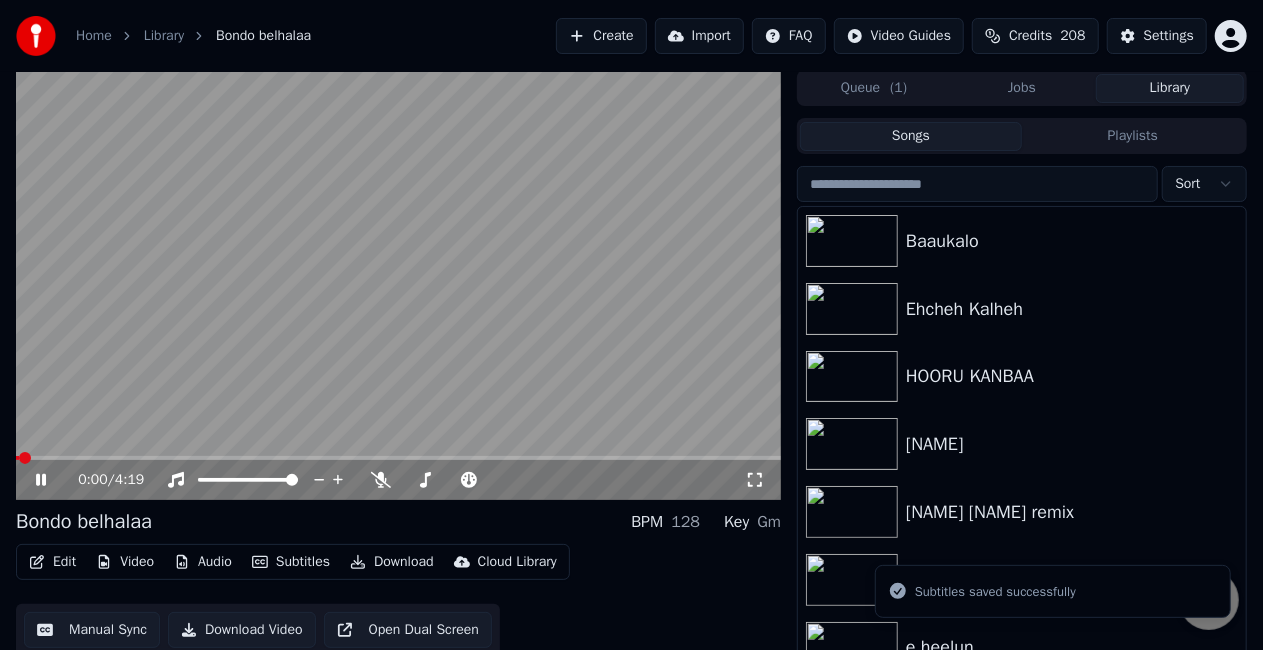 click at bounding box center [398, 458] 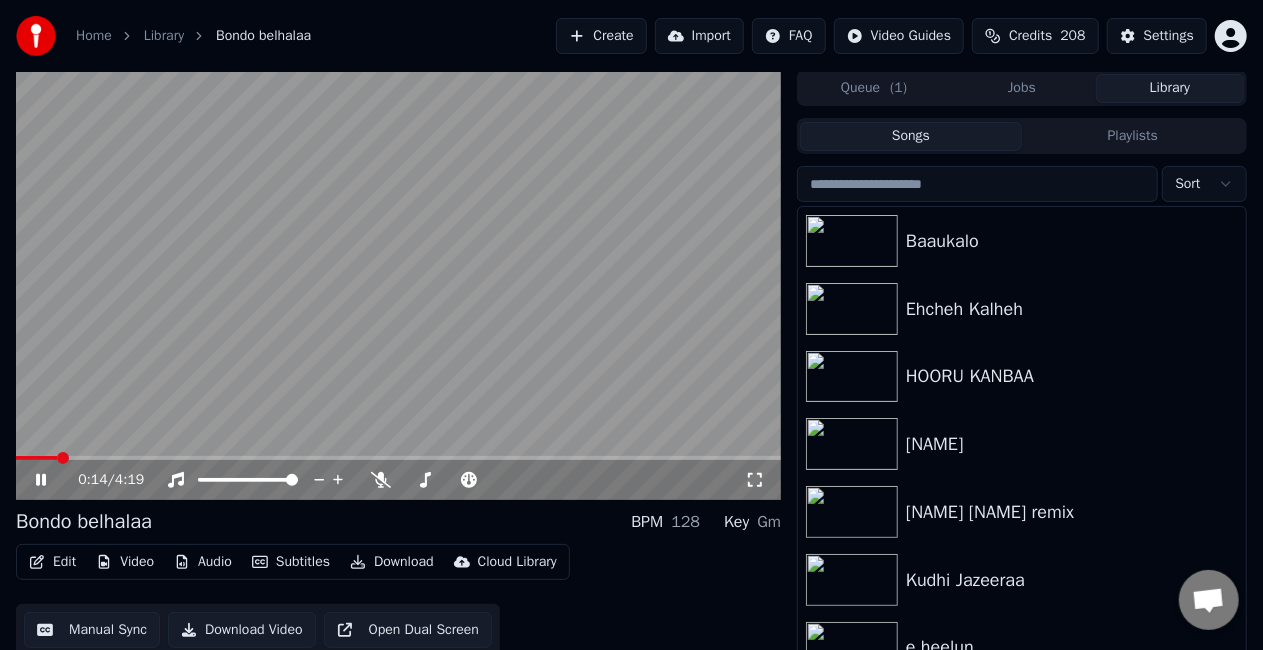 click at bounding box center (398, 285) 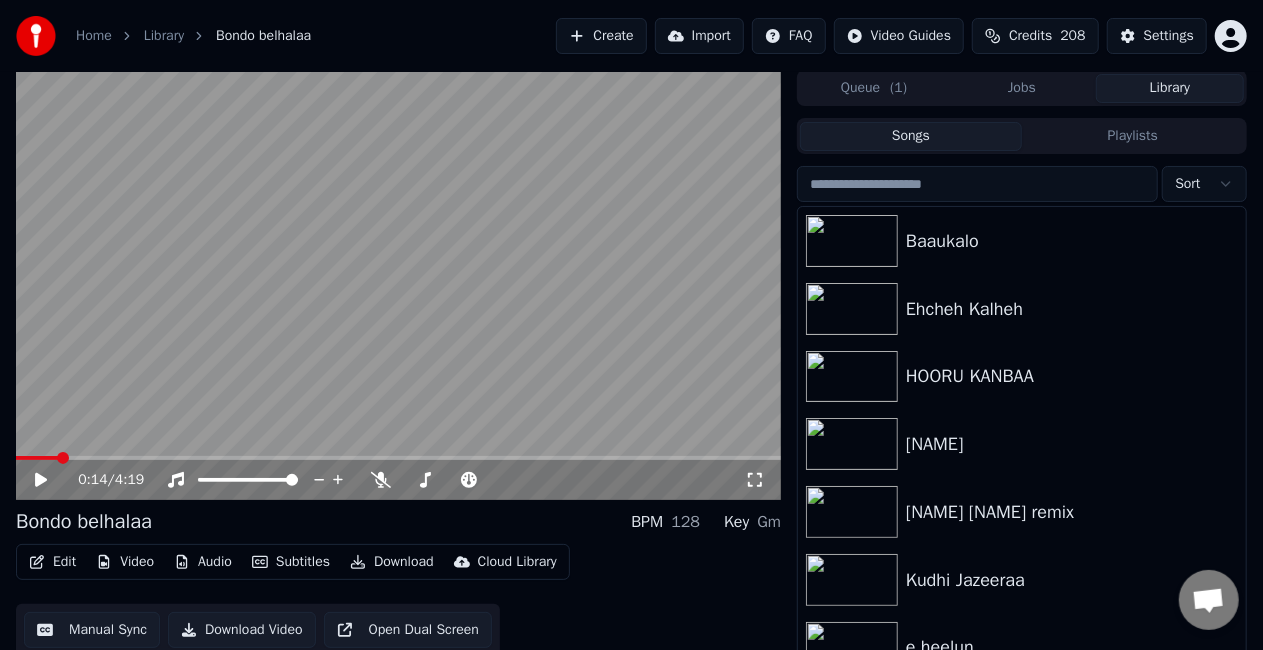 click at bounding box center [398, 458] 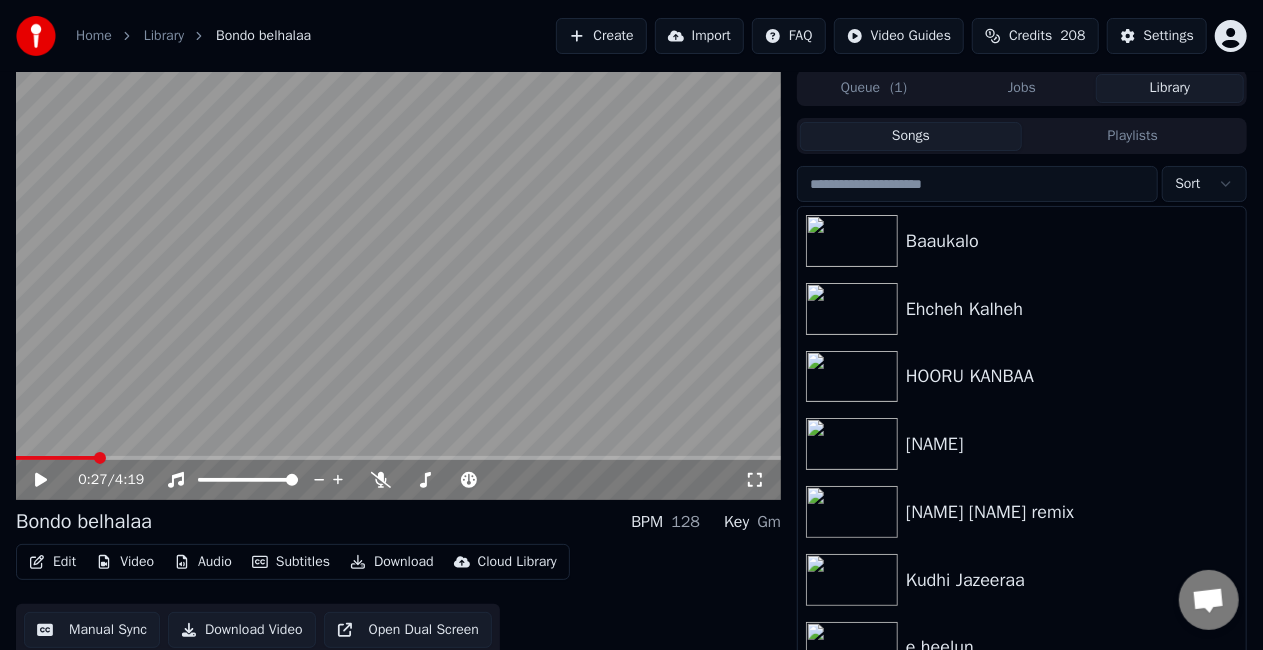 click at bounding box center (398, 285) 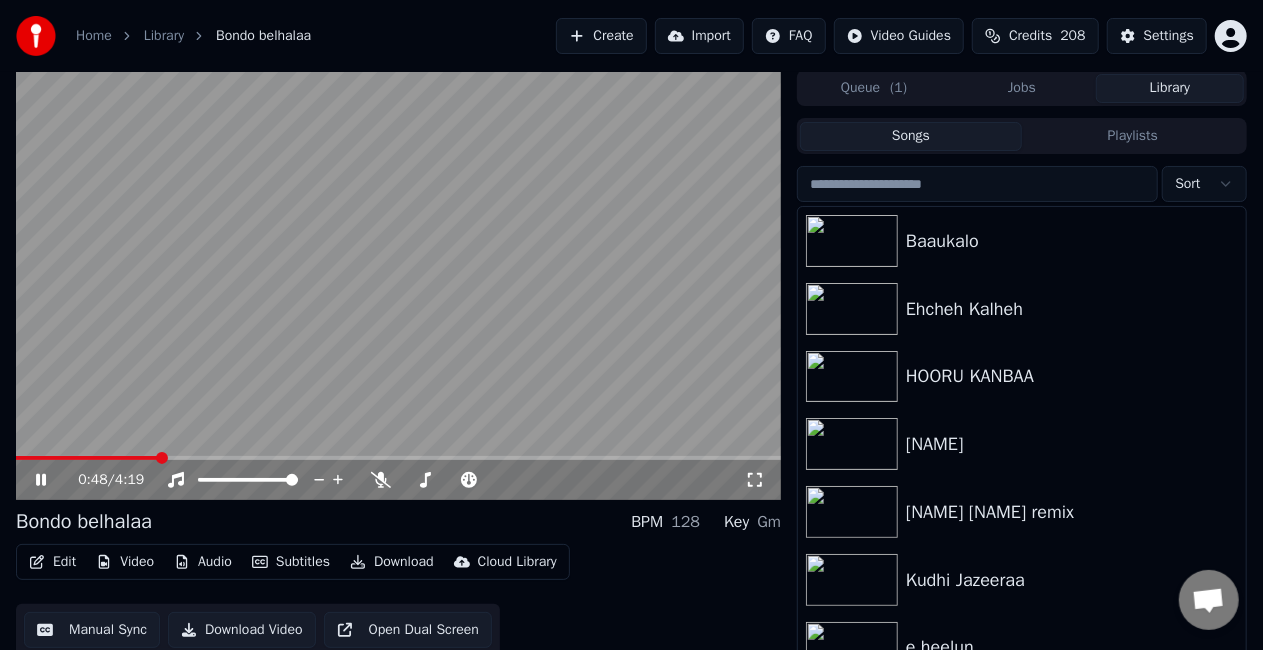 click 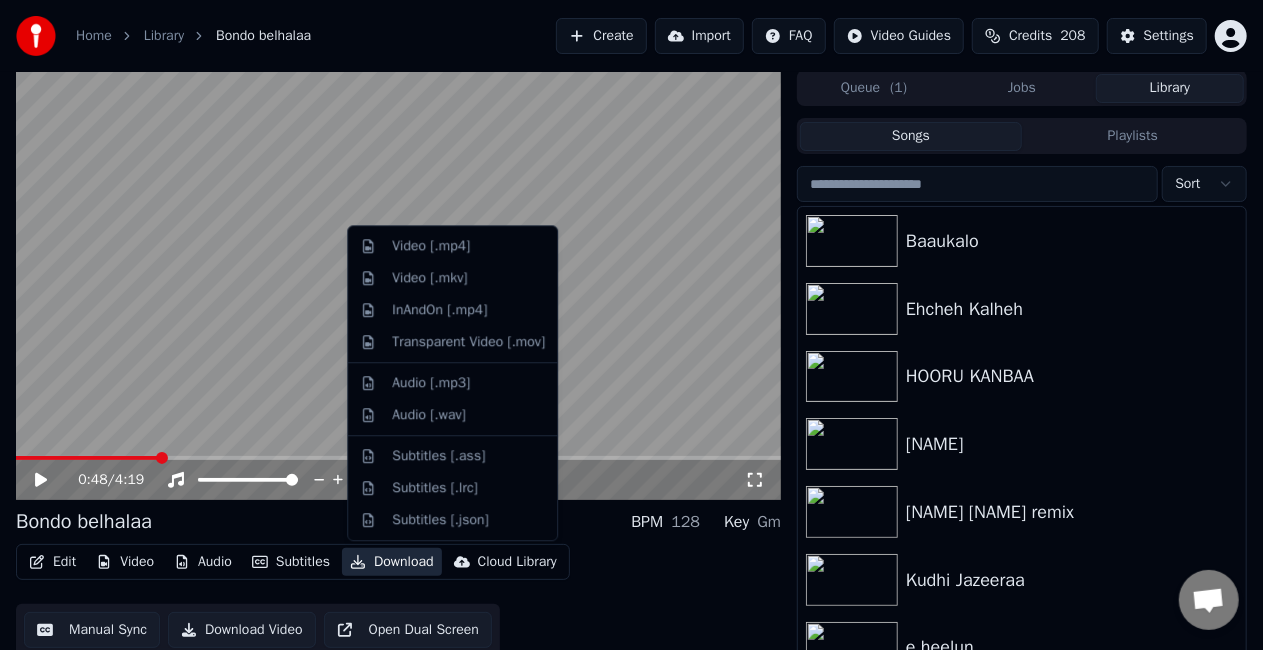click on "Download" at bounding box center [392, 562] 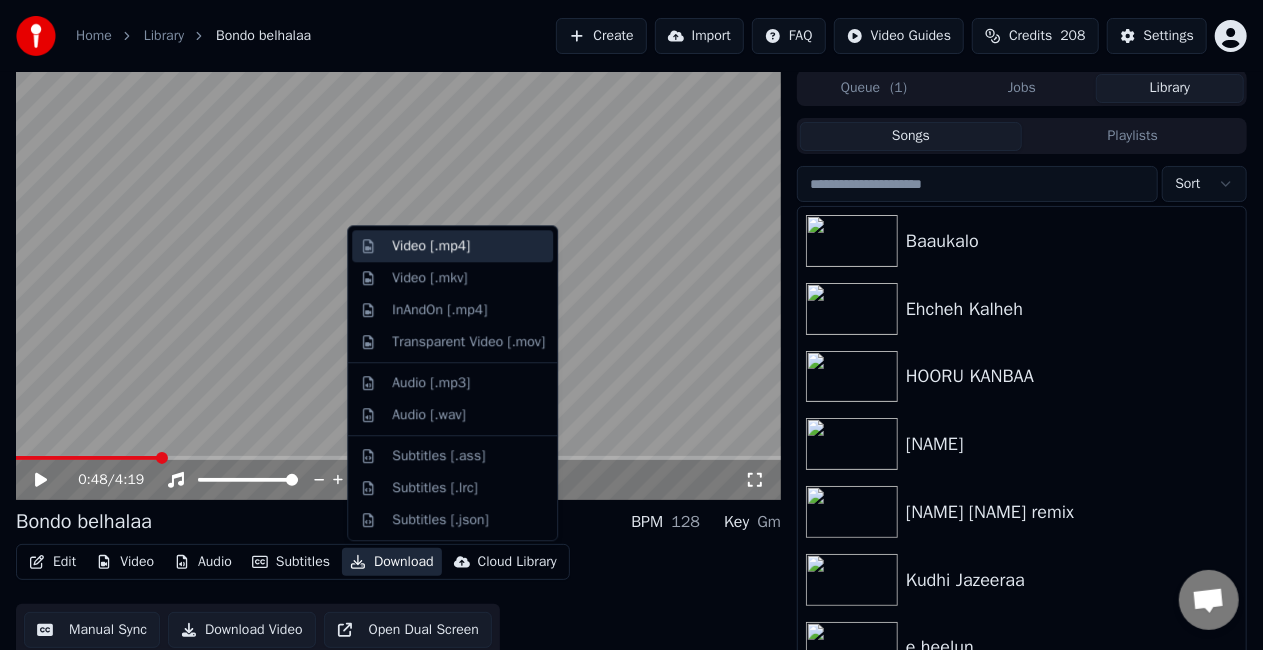 click on "Video [.mp4]" at bounding box center (452, 246) 